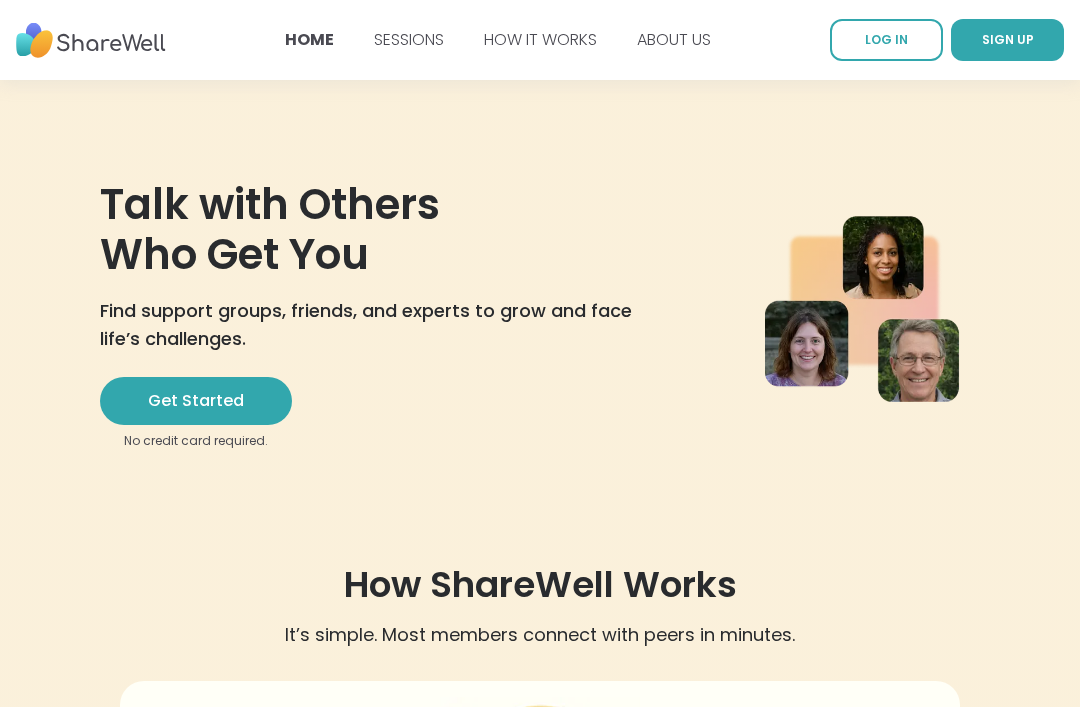 scroll, scrollTop: 0, scrollLeft: 0, axis: both 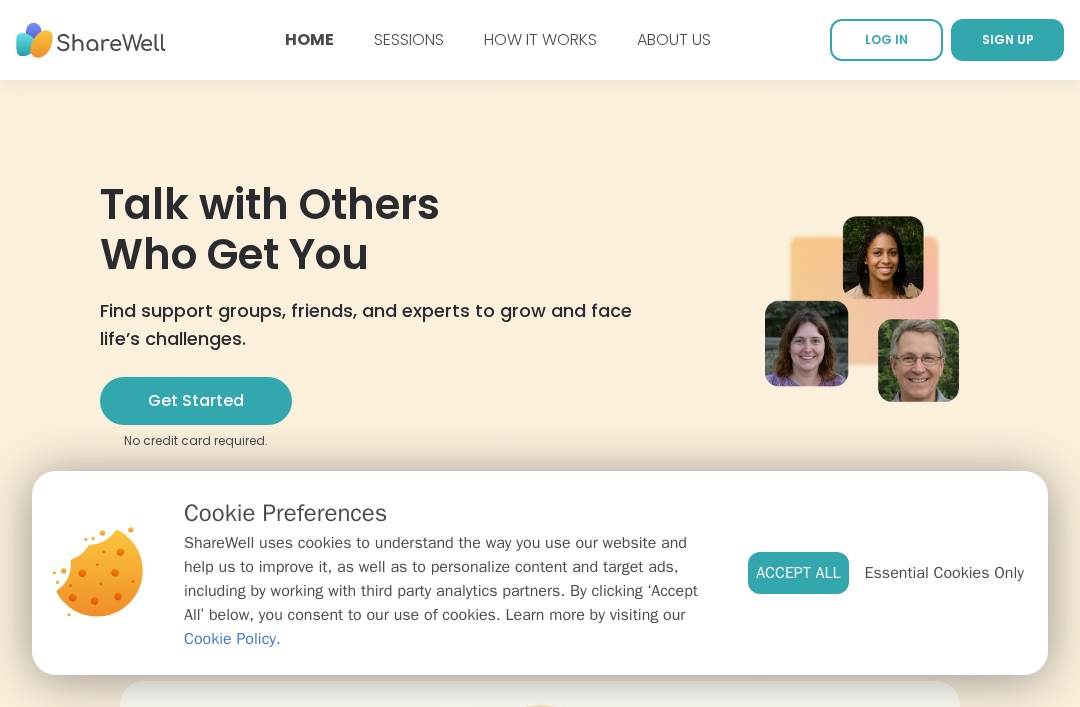 click on "Accept All" at bounding box center (798, 573) 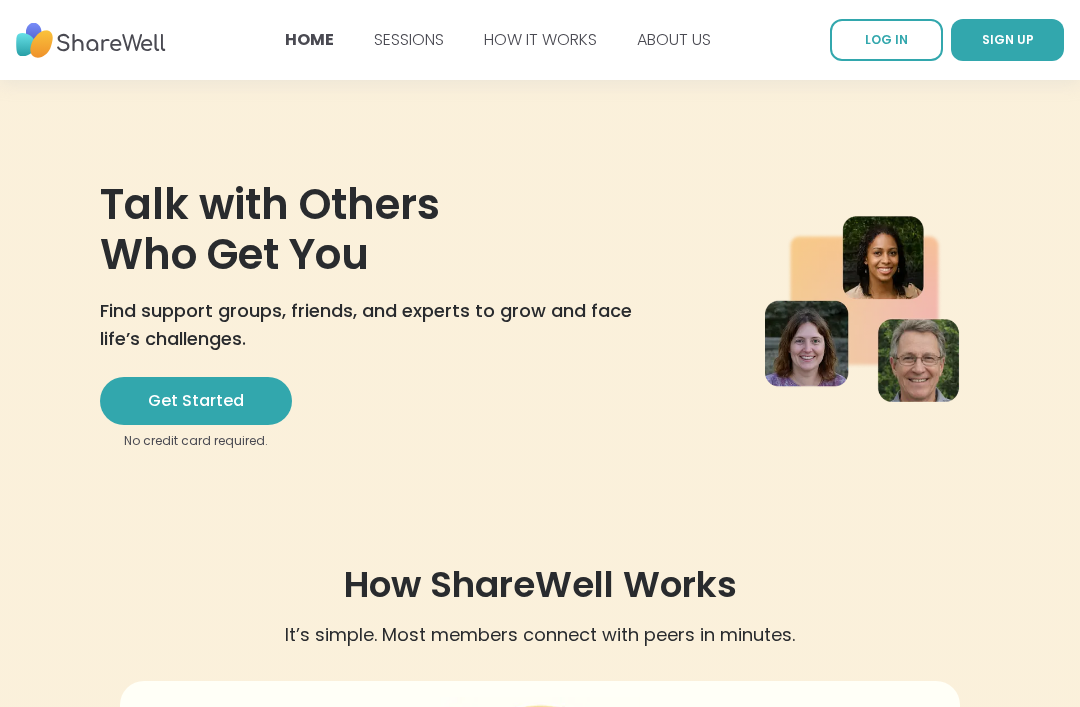 click on "SESSIONS" at bounding box center (409, 39) 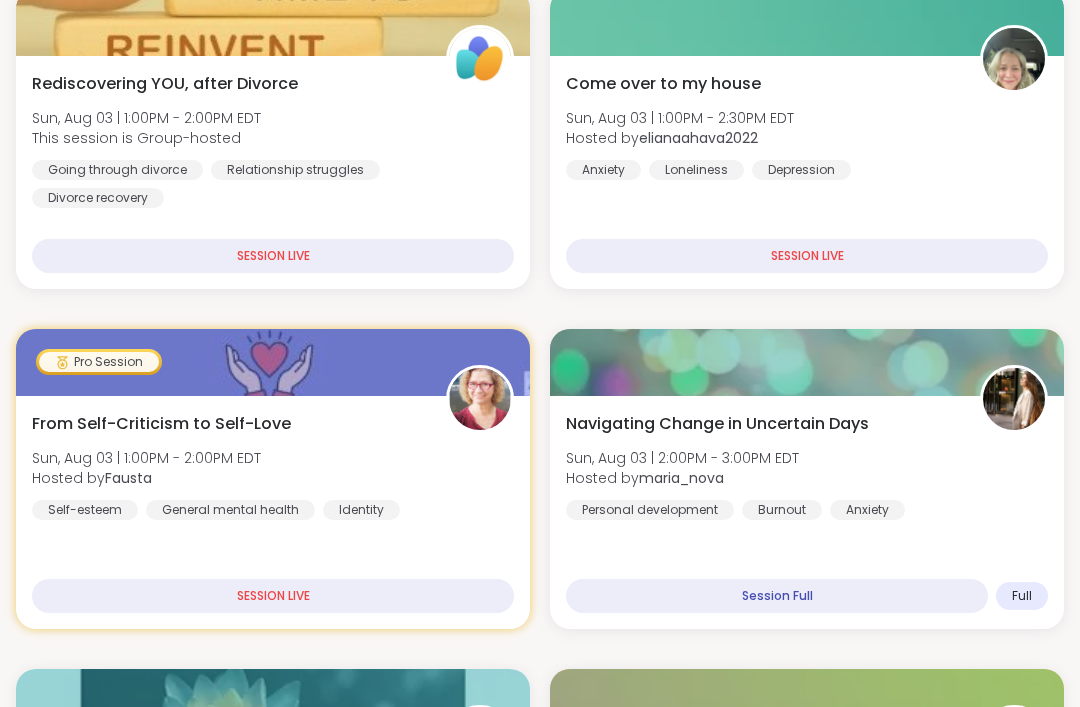 scroll, scrollTop: 293, scrollLeft: 0, axis: vertical 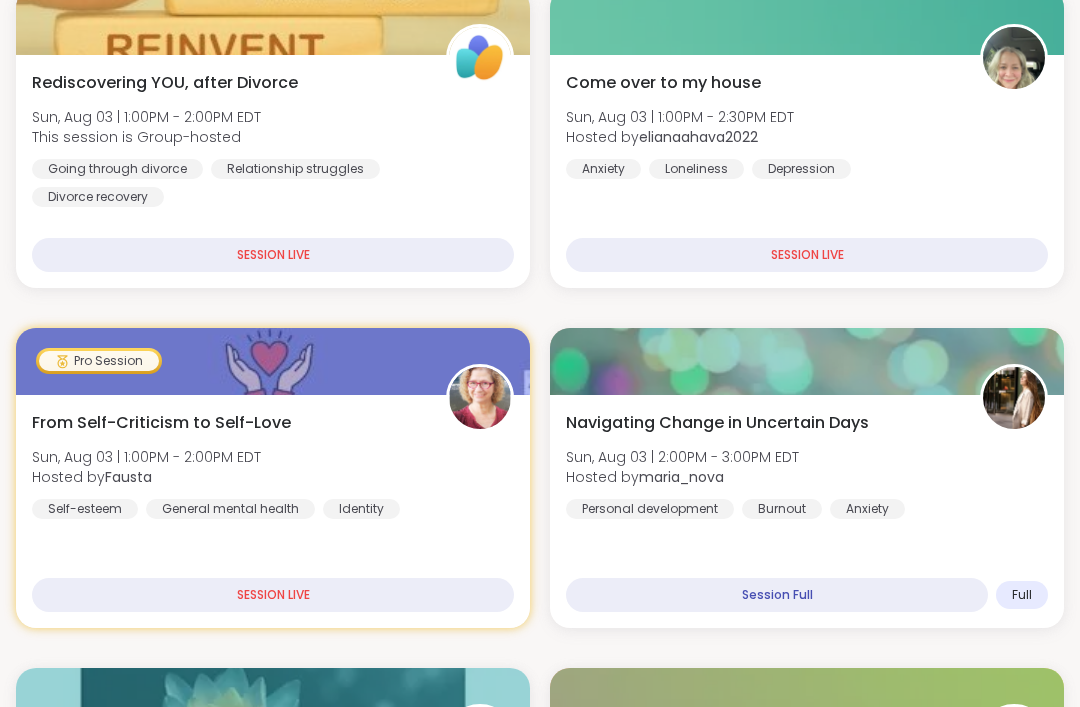 click on "Navigating Change in Uncertain Days Sun, Aug 03 | 2:00PM - 3:00PM EDT Hosted by [USERNAME] Personal development Burnout Anxiety Session Full Full" at bounding box center (807, 511) 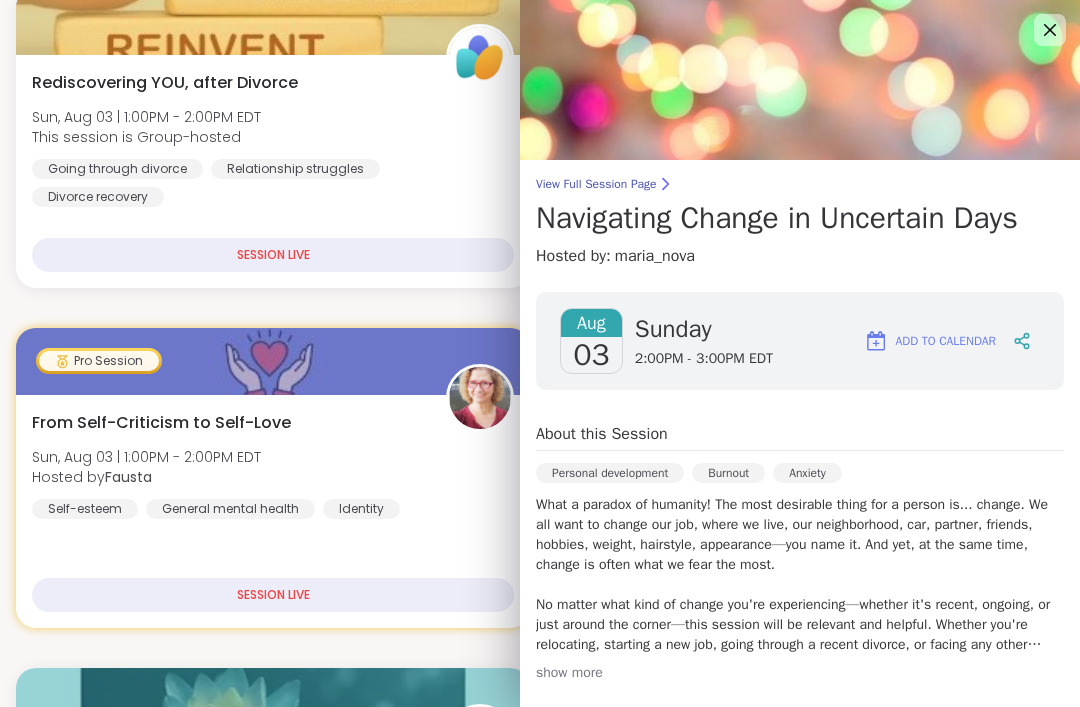 click on "What a paradox of humanity! The most desirable thing for a person is... change. We all want to change our job, where we live, our neighborhood, car, partner, friends, hobbies, weight, hairstyle, appearance—you name it. And yet, at the same time, change is often what we fear the most.
No matter what kind of change you're experiencing—whether it's recent, ongoing, or just around the corner—this session will be relevant and helpful. Whether you're relocating, starting a new job, going through a recent divorce, or facing any other unpredictable (unplanned) event in your life, this is the place to talk about it." at bounding box center (800, 575) 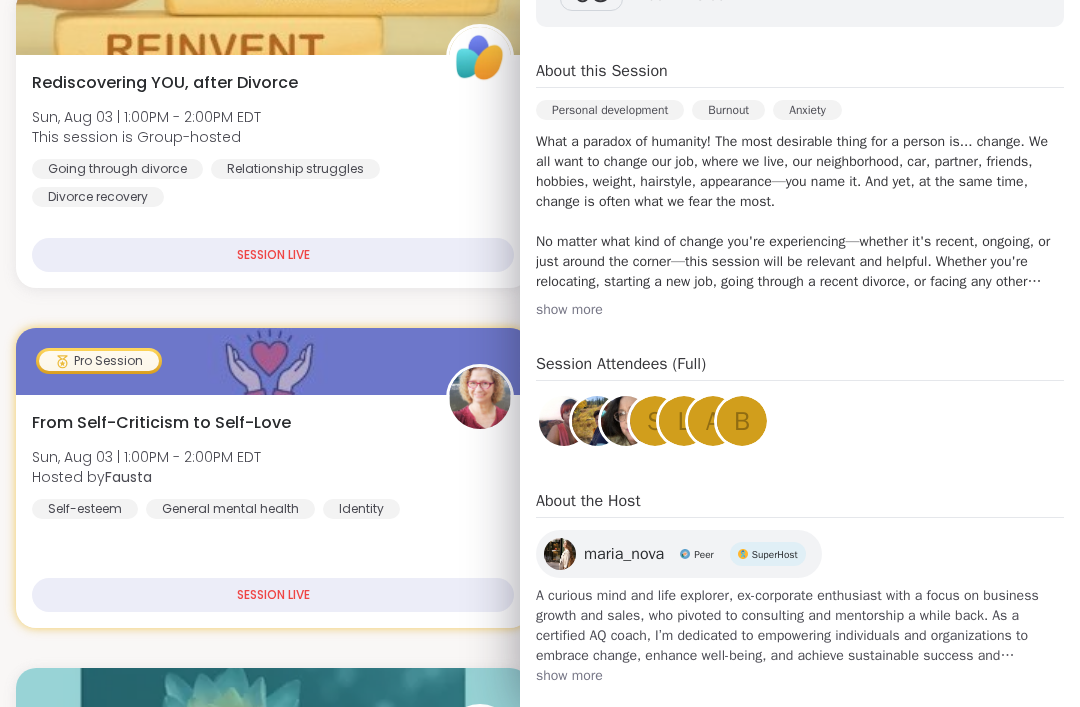 scroll, scrollTop: 362, scrollLeft: 0, axis: vertical 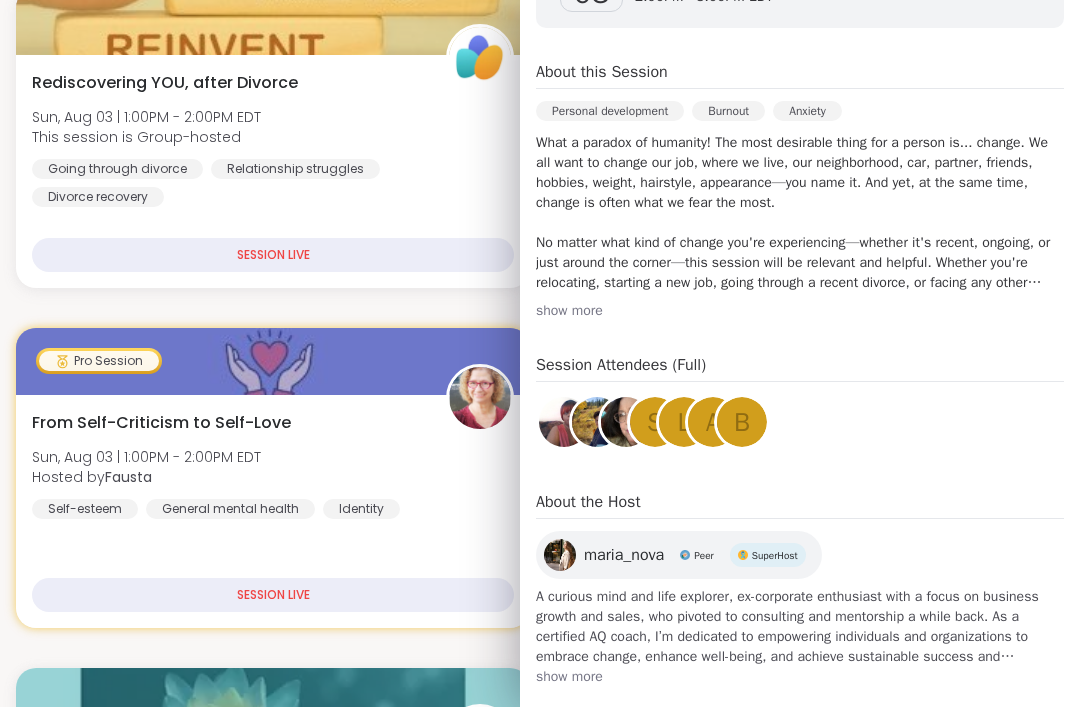 click on "[USERNAME] Peer SuperHost A curious mind and life explorer, ex-corporate enthusiast with a focus on business growth and sales, who pivoted to consulting and mentorship a while back. As a certified AQ coach, I’m dedicated to empowering individuals and organizations to embrace change, enhance well-being, and achieve sustainable success and exceptional performance.
Mom to two beagle girls, and a fan of hiking, running, and trying out new things and activities show more" at bounding box center [800, 609] 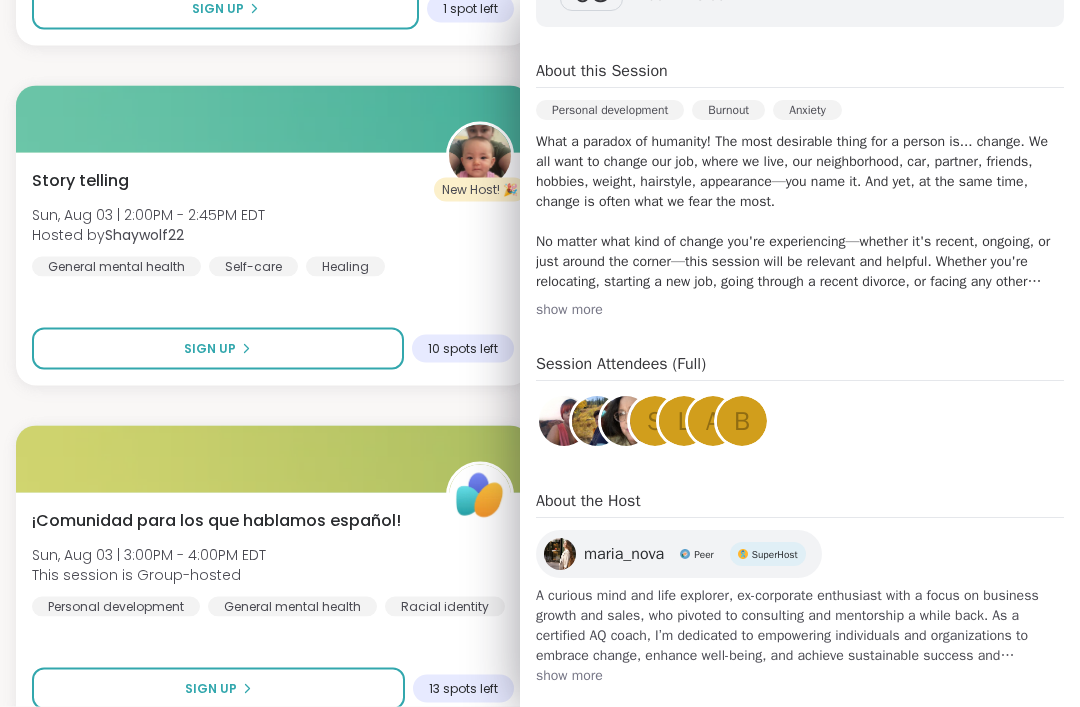 scroll, scrollTop: 1216, scrollLeft: 0, axis: vertical 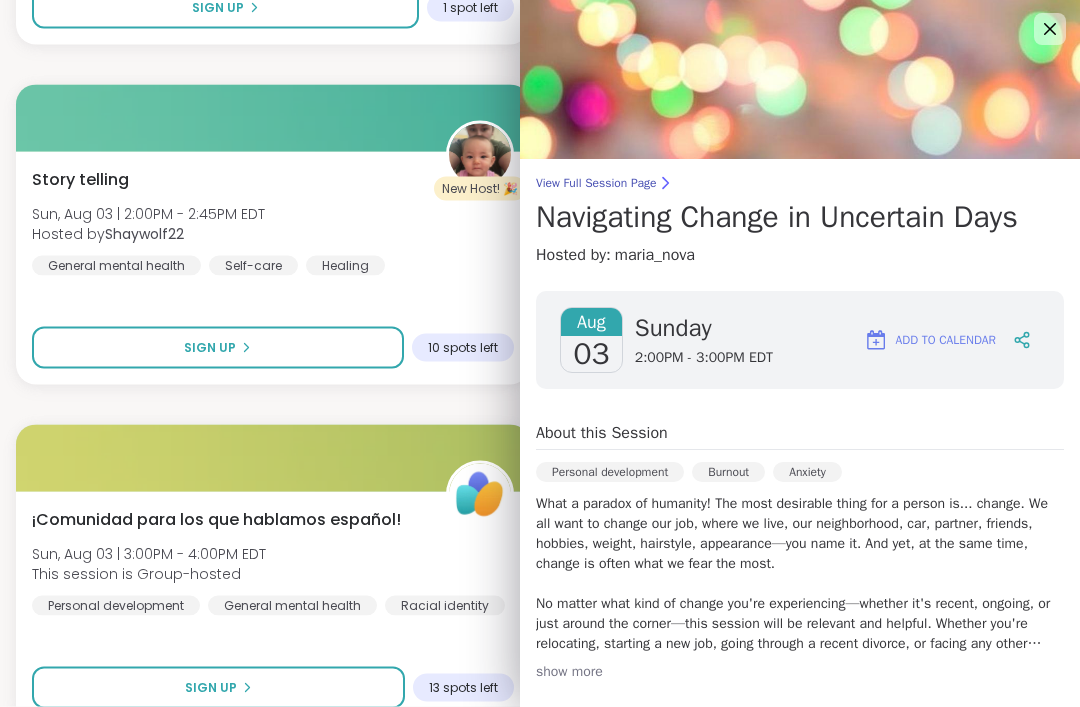 click on "What a paradox of humanity! The most desirable thing for a person is... change. We all want to change our job, where we live, our neighborhood, car, partner, friends, hobbies, weight, hairstyle, appearance—you name it. And yet, at the same time, change is often what we fear the most.
No matter what kind of change you're experiencing—whether it's recent, ongoing, or just around the corner—this session will be relevant and helpful. Whether you're relocating, starting a new job, going through a recent divorce, or facing any other unpredictable (unplanned) event in your life, this is the place to talk about it." at bounding box center (800, 575) 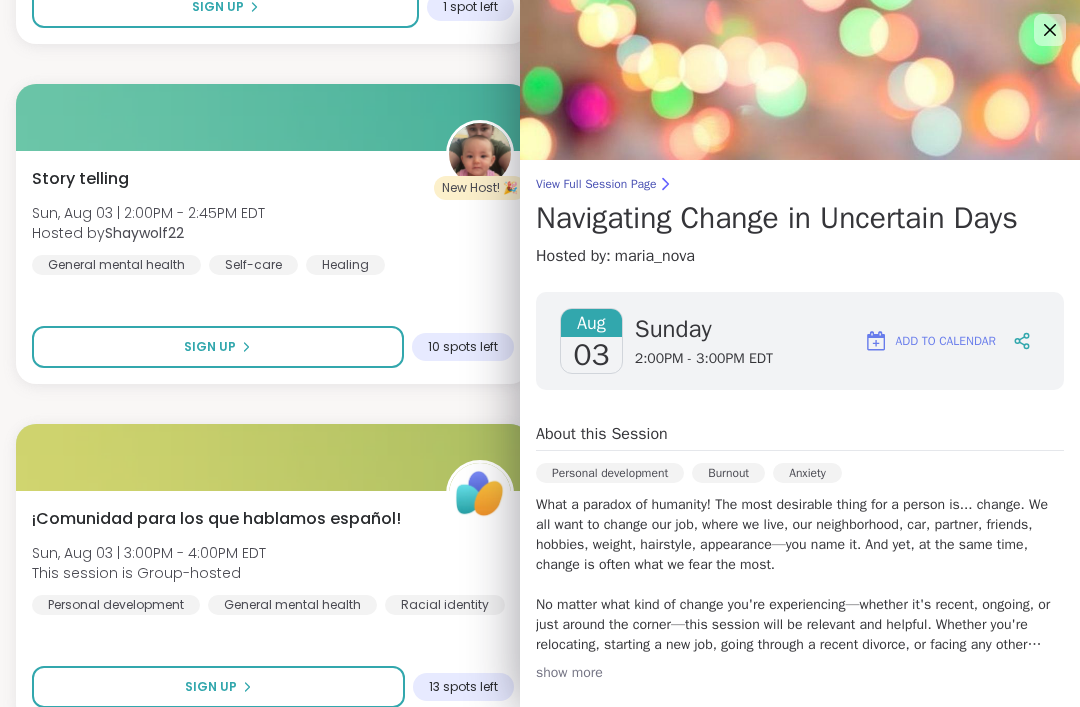click on "View Full Session Page" at bounding box center (800, 184) 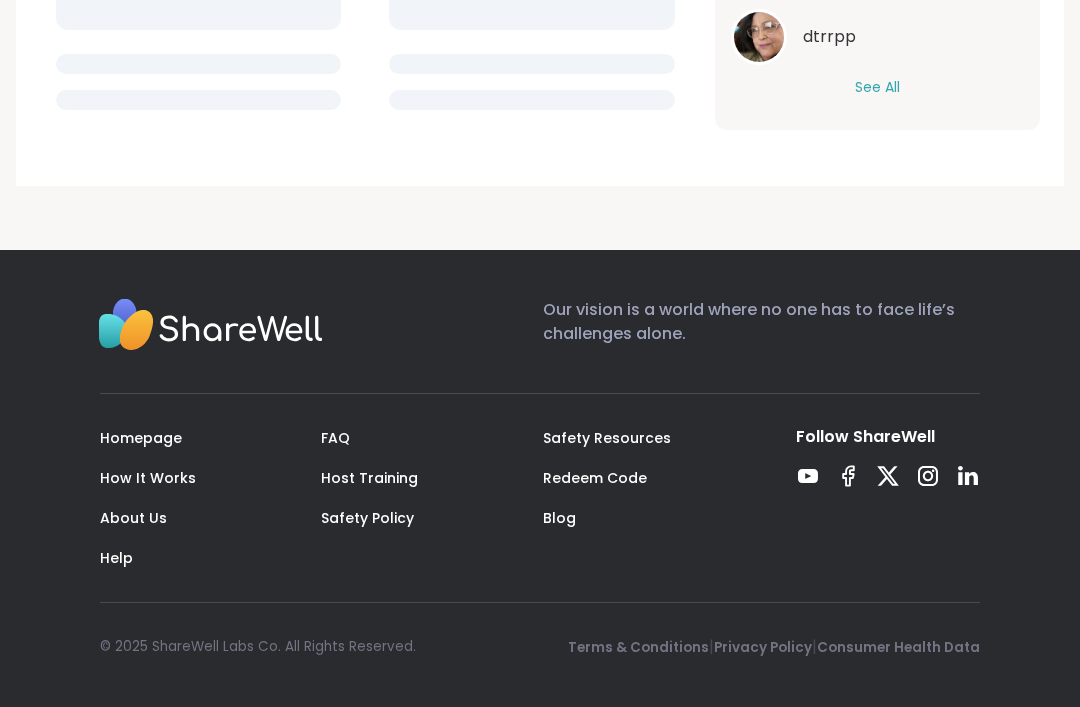 scroll, scrollTop: 0, scrollLeft: 0, axis: both 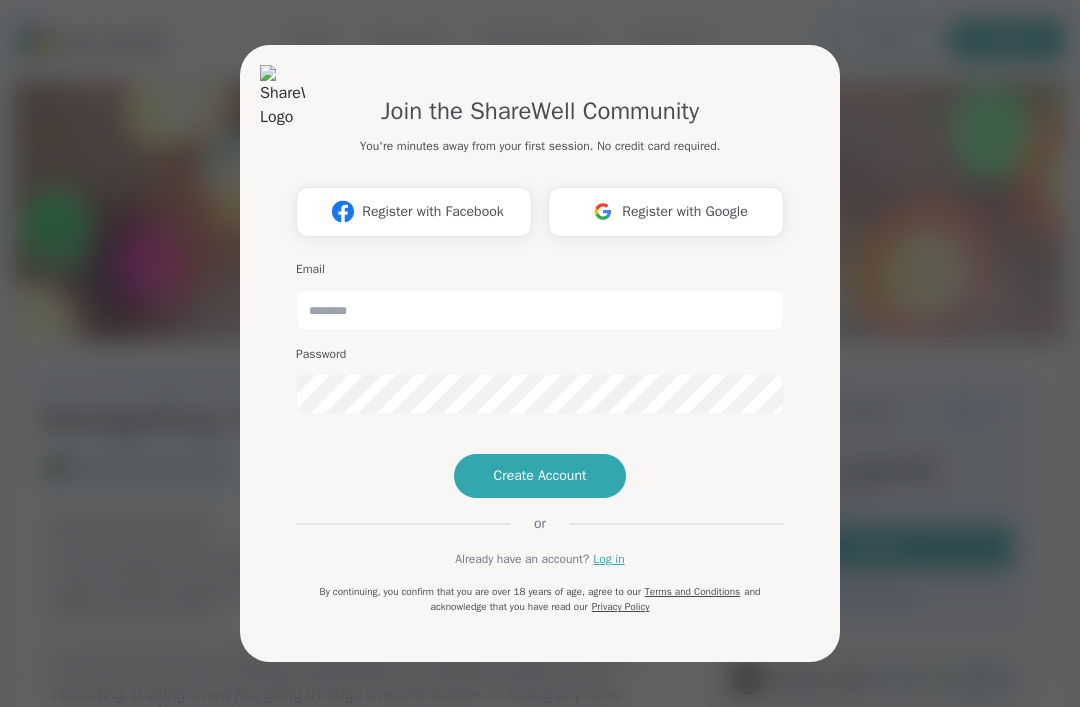 click on "Join the ShareWell Community You're minutes away from your first session. No credit card required. Register with Facebook Register with Google Email   Password   Create Account or Already have an account? Log in By continuing, you confirm that you are over 18 years of age, agree to our Terms and Conditions and acknowledge that you have read our Privacy Policy" at bounding box center [540, 354] 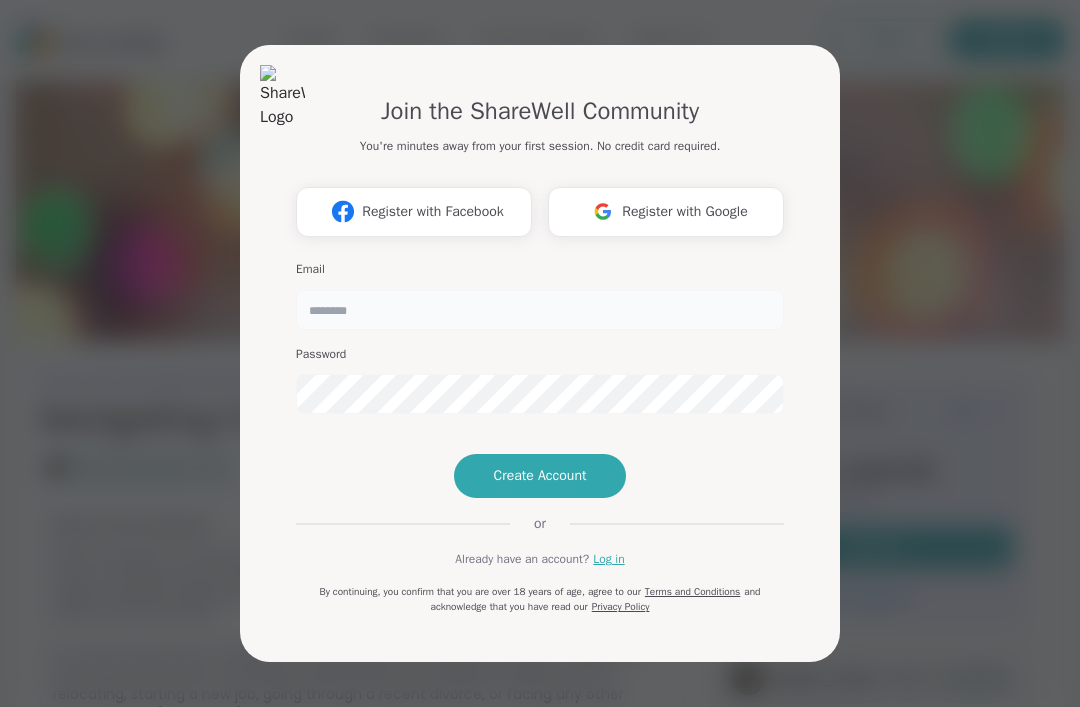click at bounding box center (540, 310) 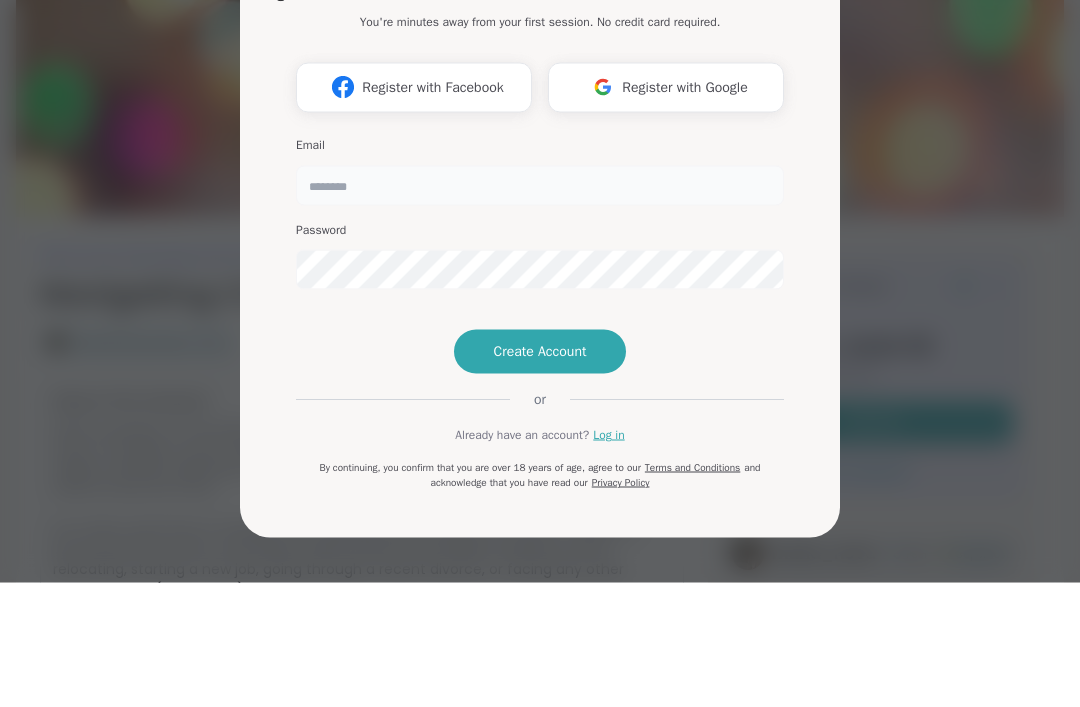 type on "**********" 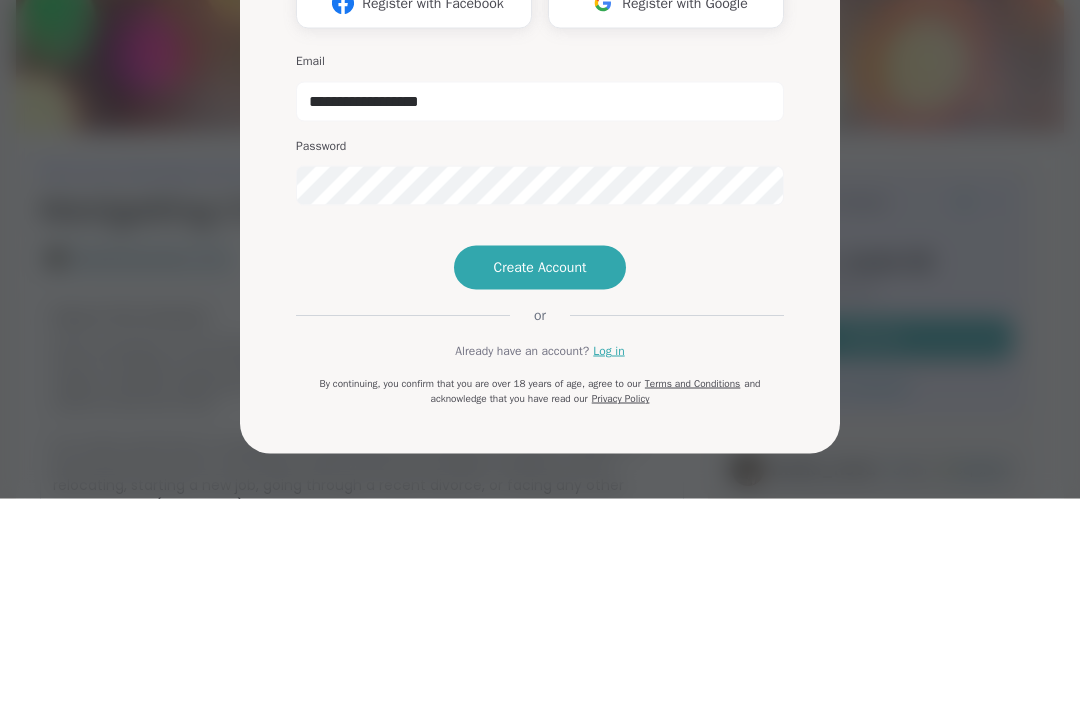 scroll, scrollTop: 209, scrollLeft: 0, axis: vertical 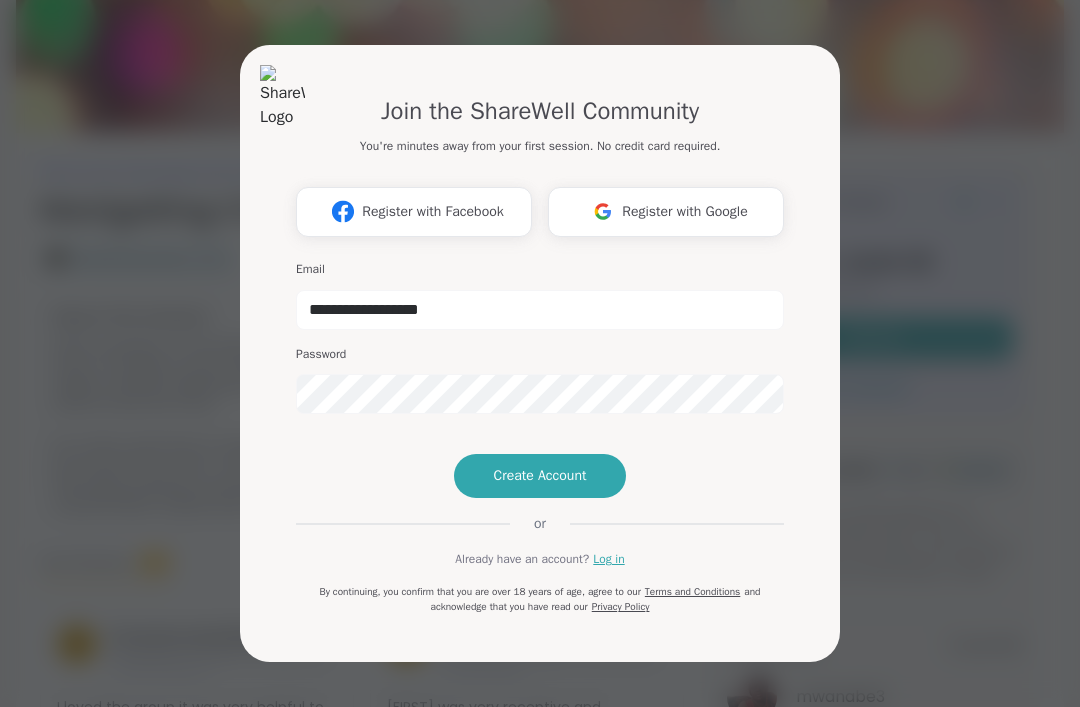 click on "Create Account" at bounding box center [540, 476] 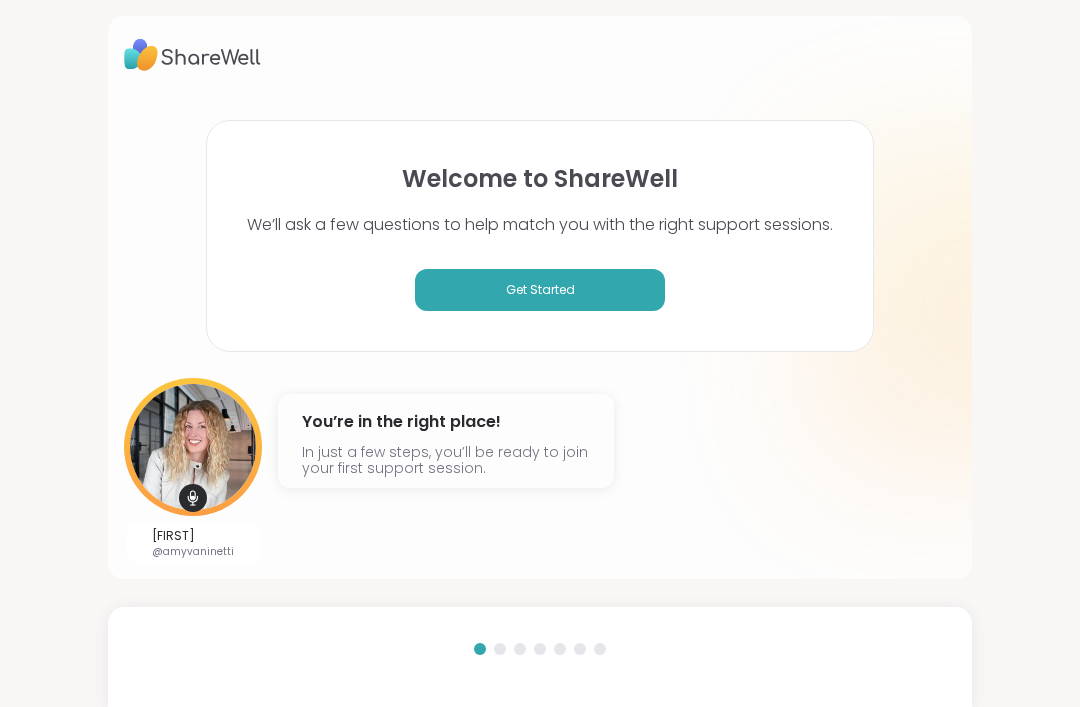 scroll, scrollTop: 0, scrollLeft: 0, axis: both 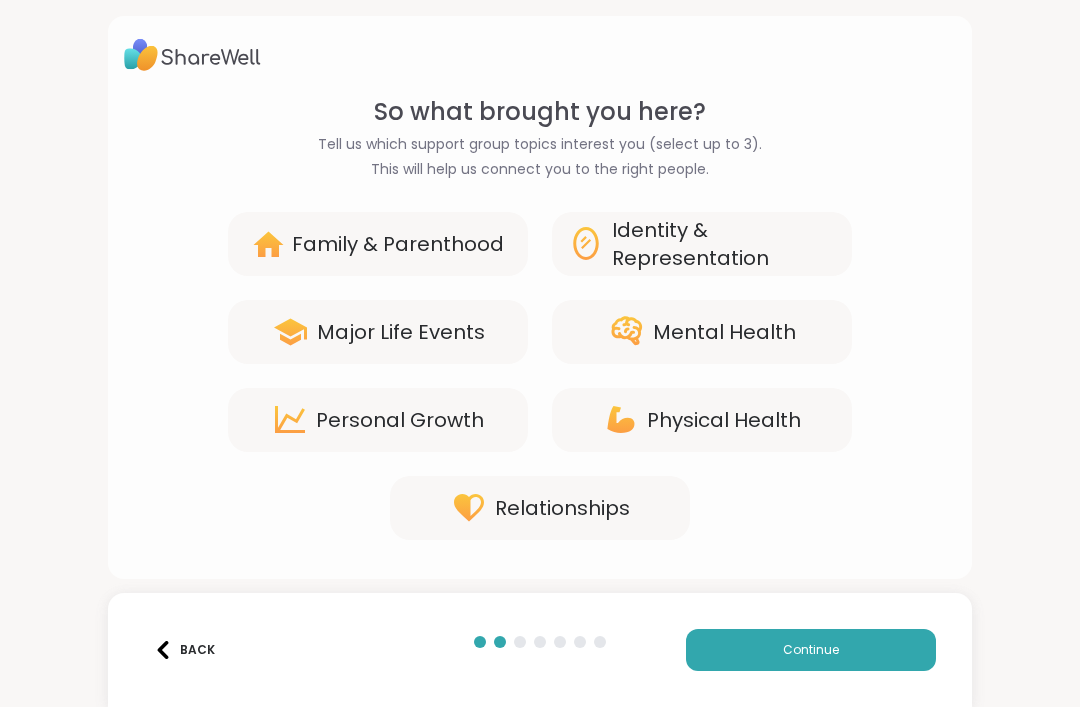 click on "Personal Growth" at bounding box center (400, 420) 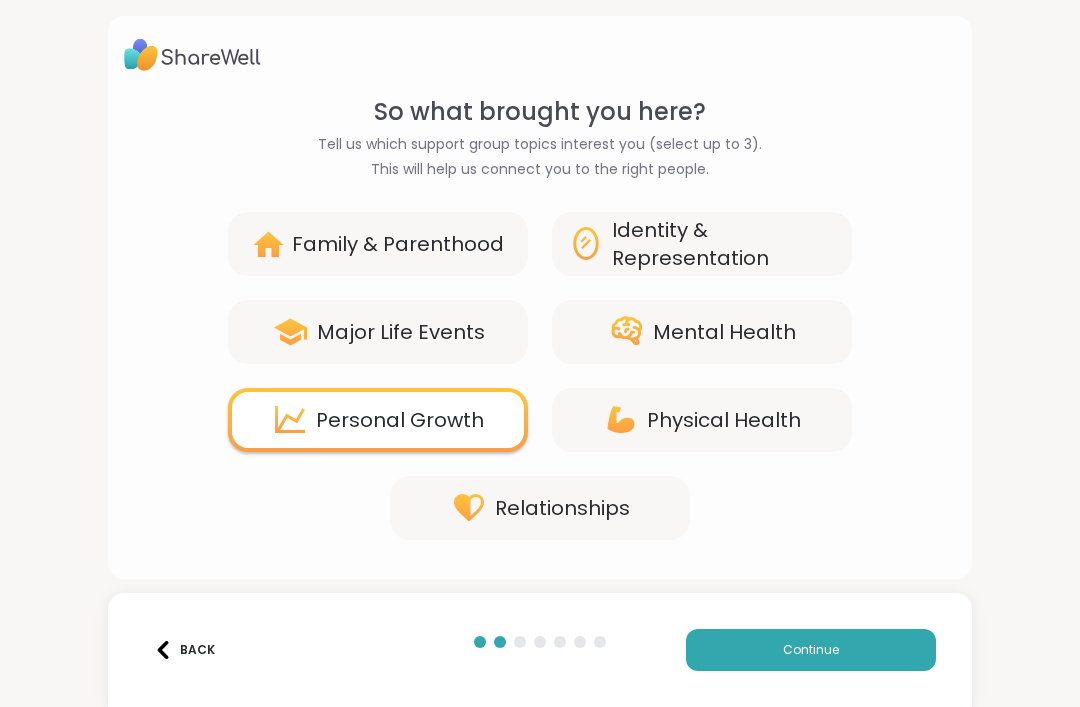 click on "Mental Health" at bounding box center [724, 332] 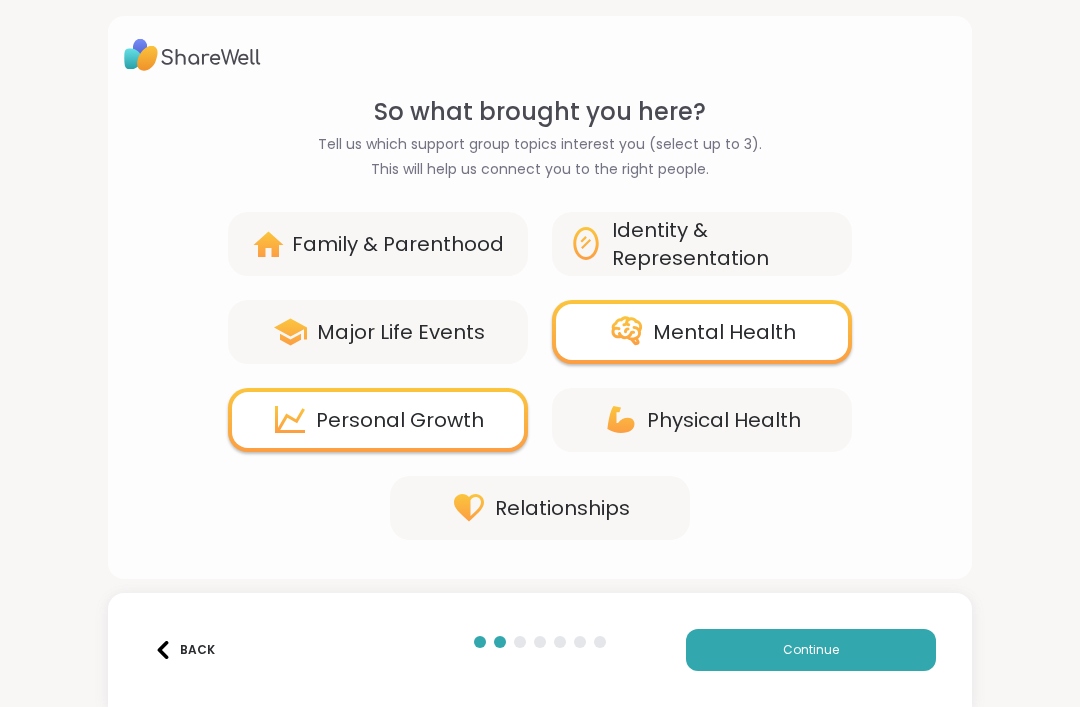 click on "Major Life Events" at bounding box center (401, 332) 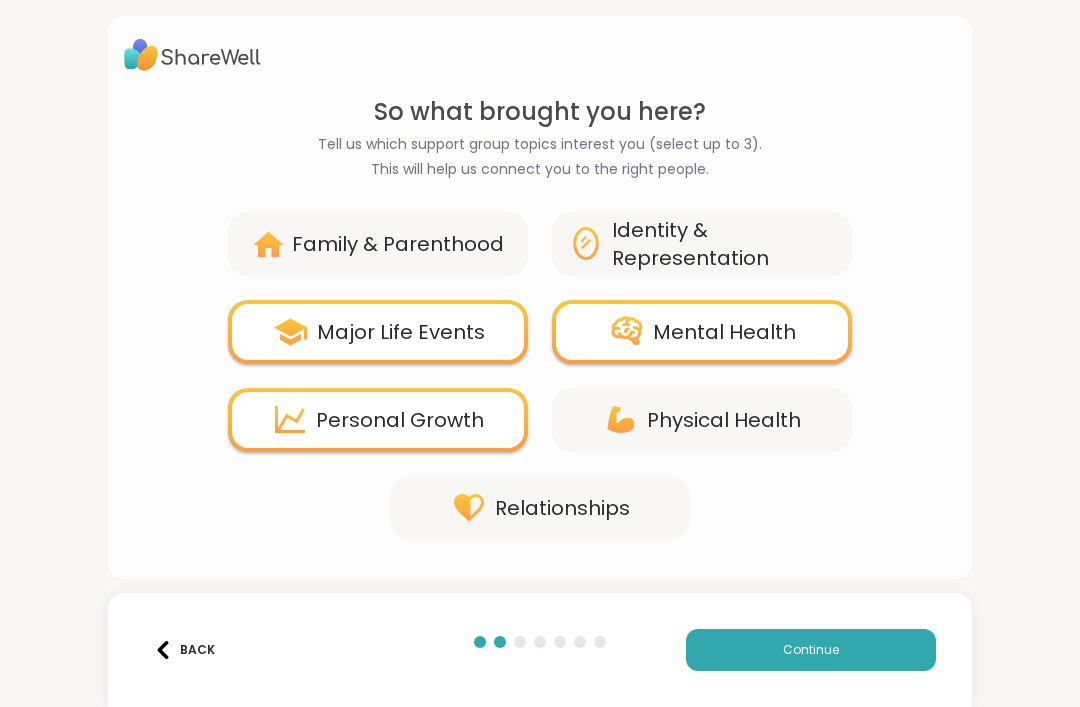 click on "Relationships" at bounding box center (562, 508) 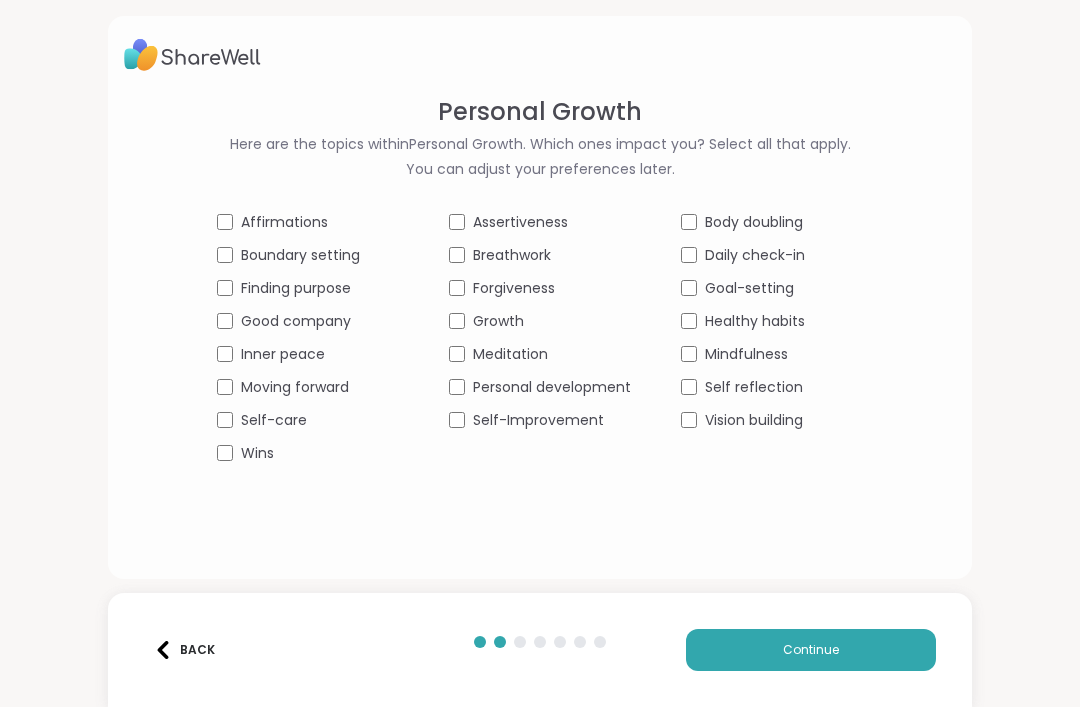 click on "Affirmations Assertiveness Body doubling Boundary setting Breathwork Daily check-in Finding purpose Forgiveness Goal-setting Good company Growth Healthy habits Inner peace Meditation Mindfulness Moving forward Personal development Self reflection Self-care Self-Improvement Vision building Wins" at bounding box center [540, 338] 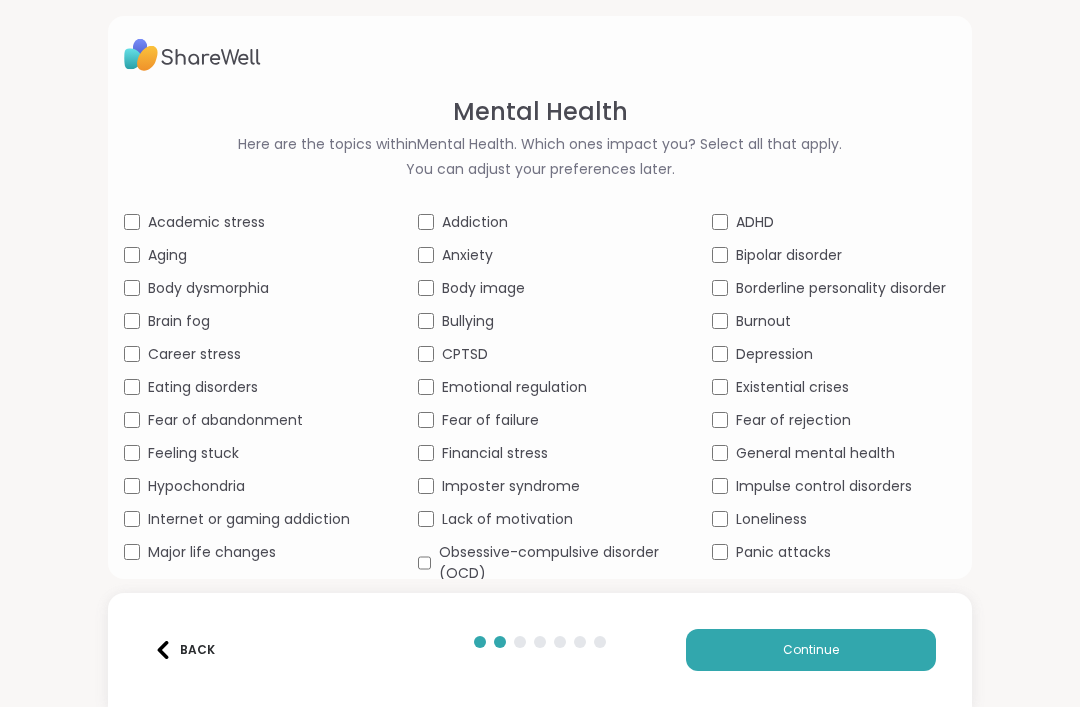 click on "Perfectionism" at bounding box center (246, 606) 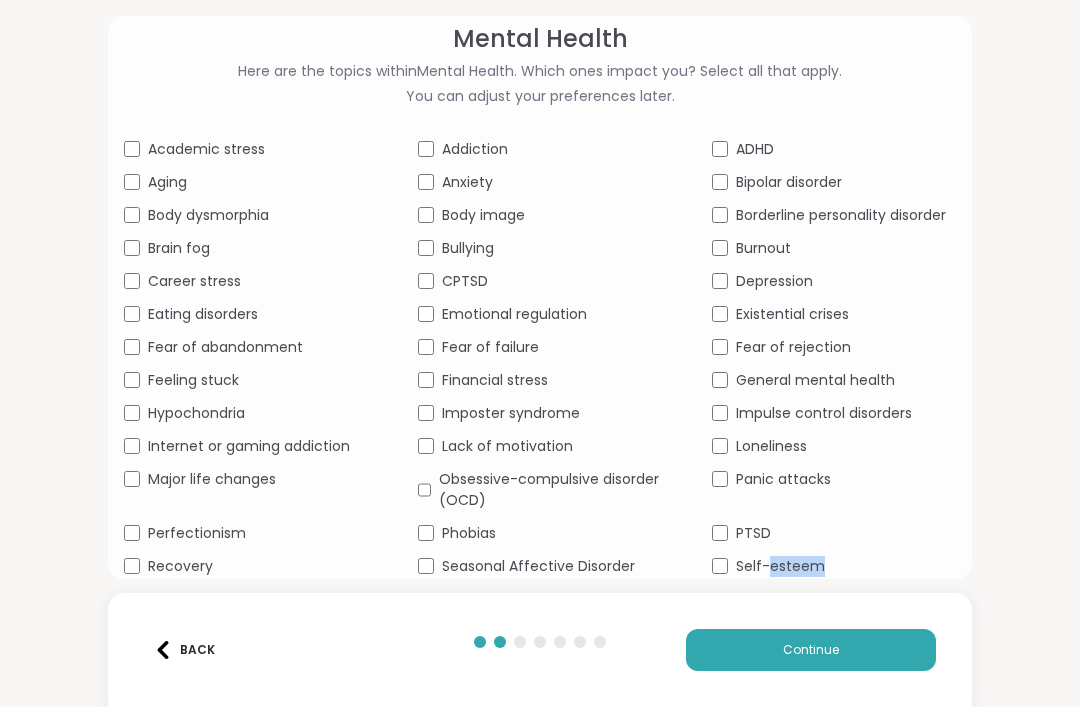 scroll, scrollTop: 72, scrollLeft: 0, axis: vertical 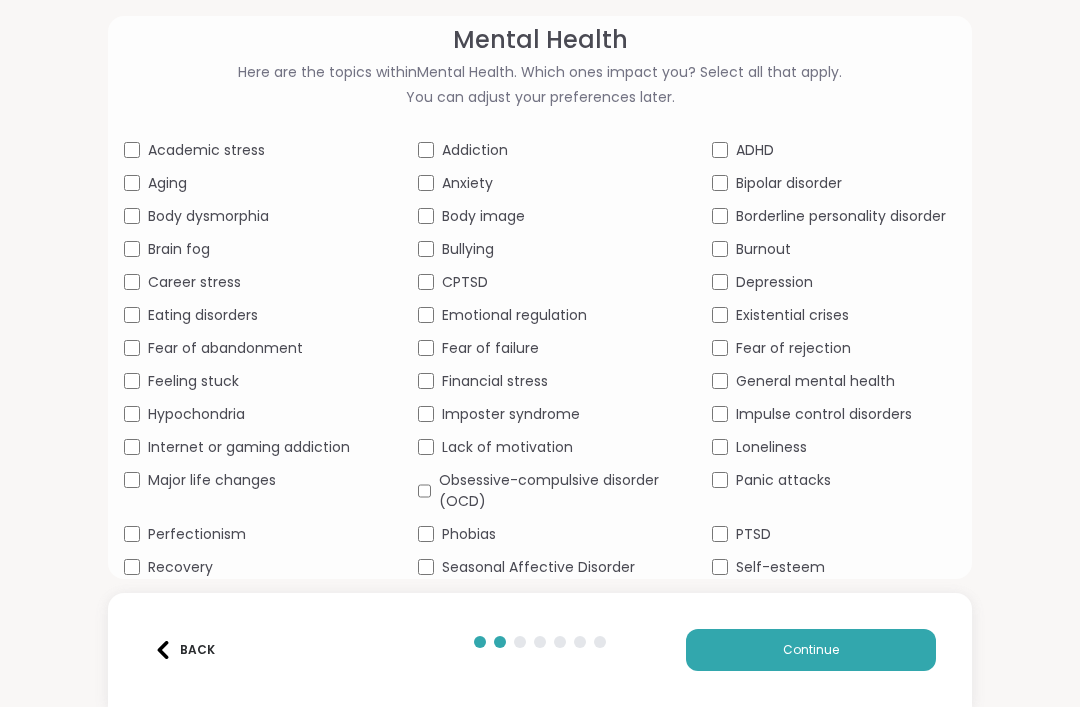 click on "Continue" at bounding box center [811, 650] 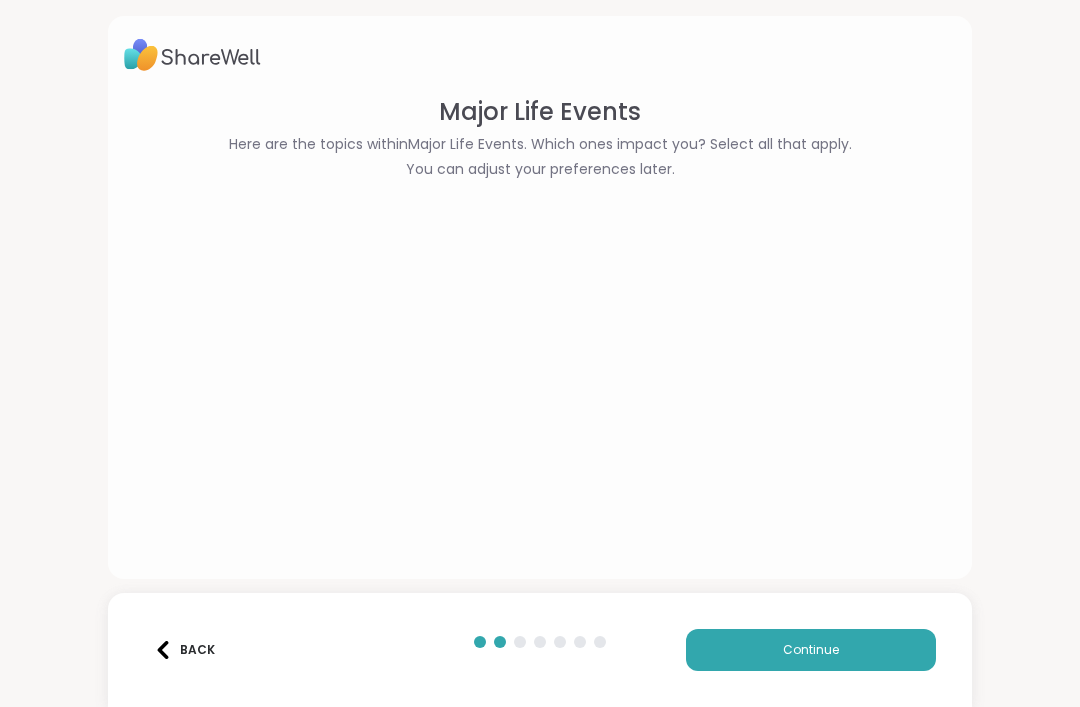 scroll, scrollTop: 0, scrollLeft: 0, axis: both 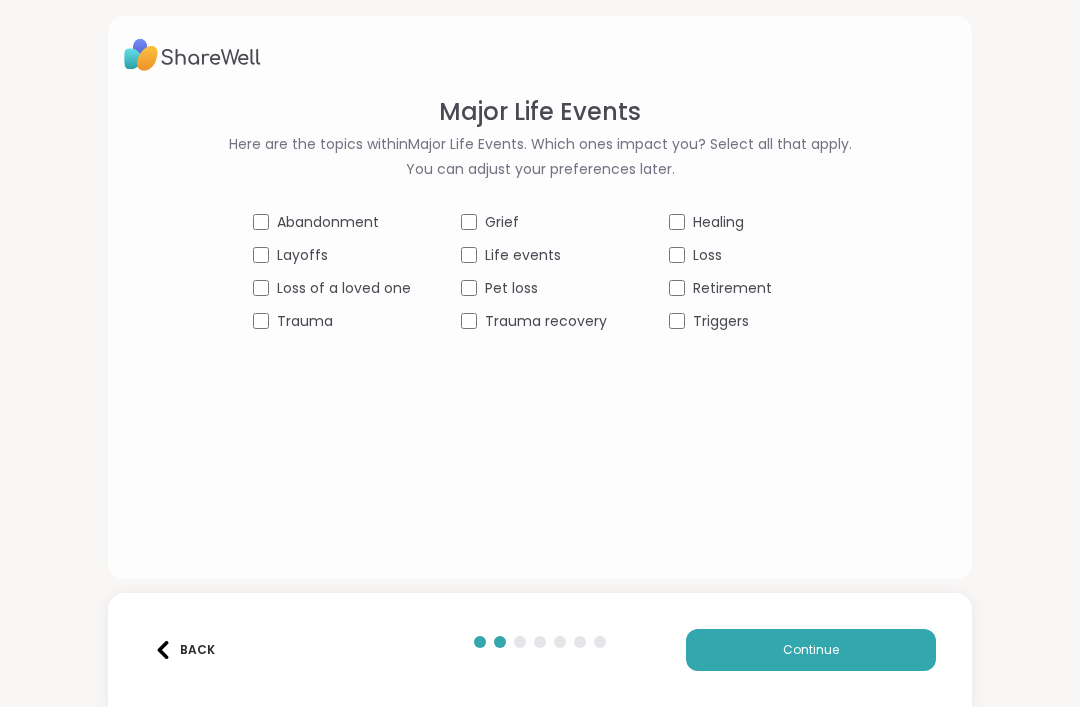 click on "Healing" at bounding box center [718, 222] 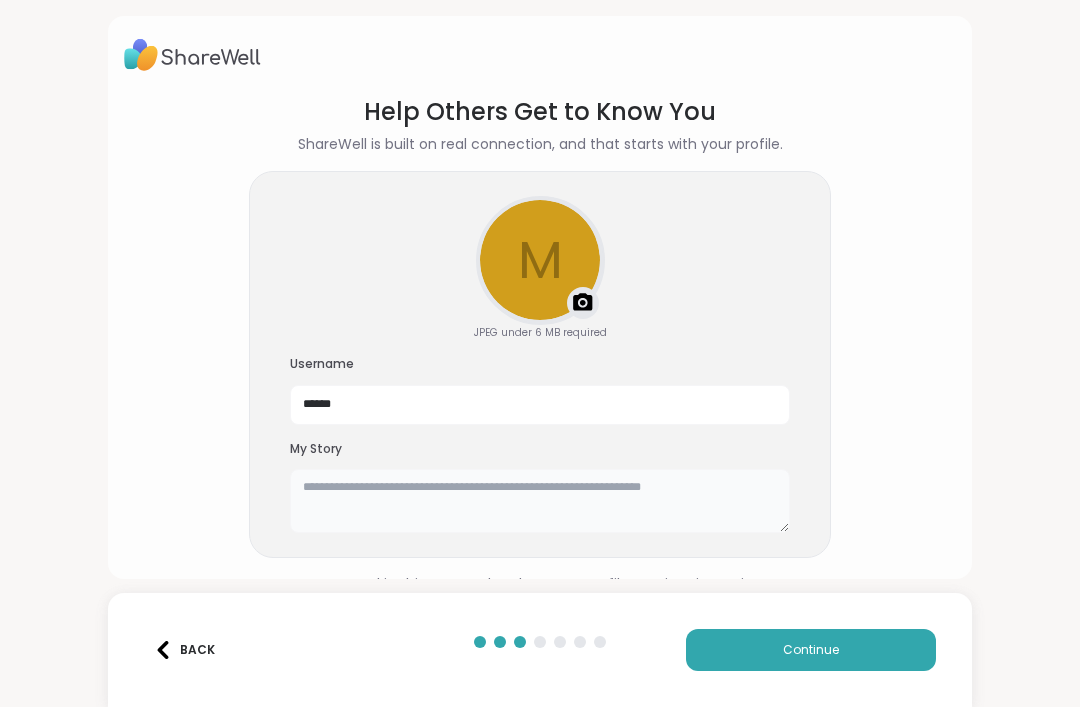 click at bounding box center [540, 501] 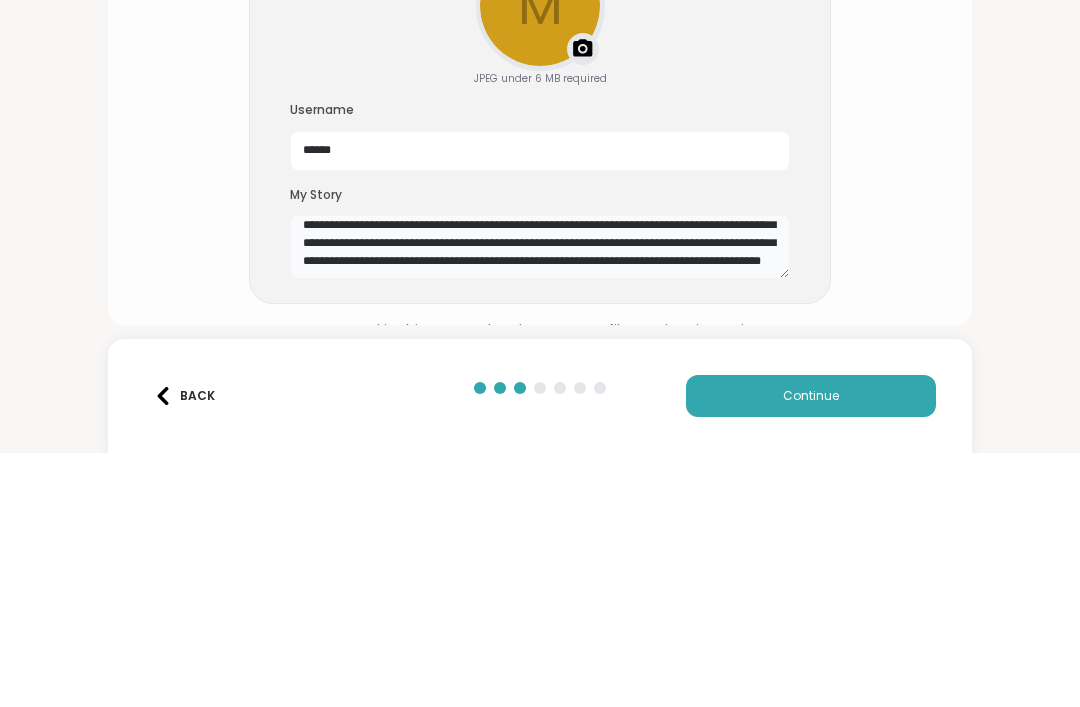 scroll, scrollTop: 72, scrollLeft: 0, axis: vertical 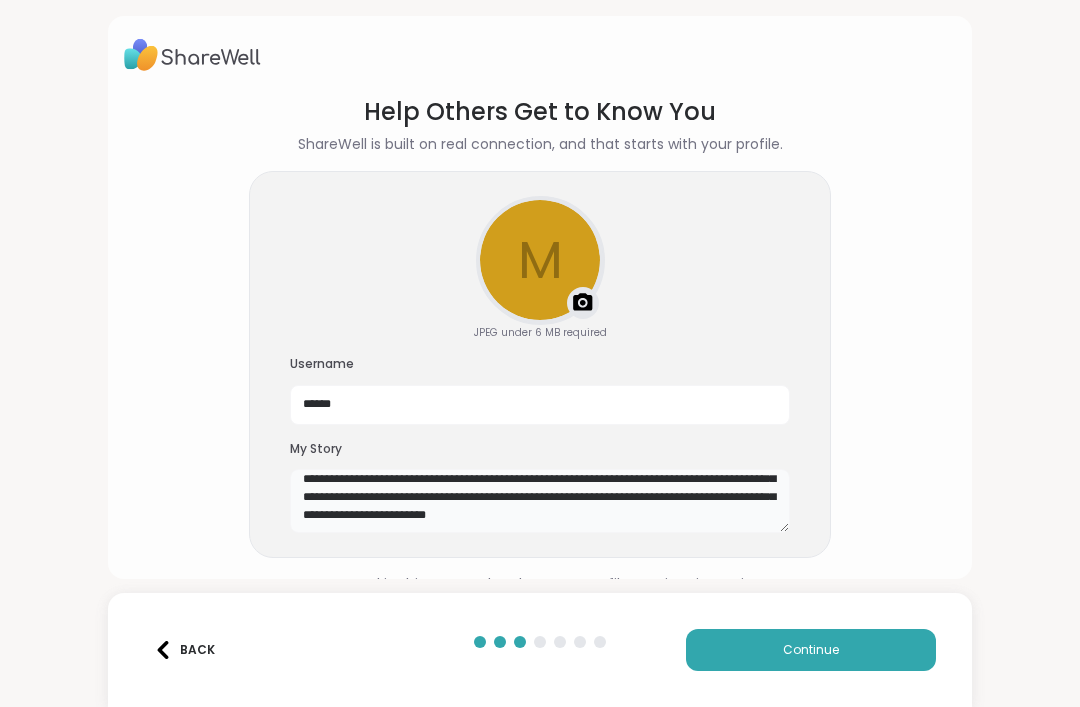 type on "**********" 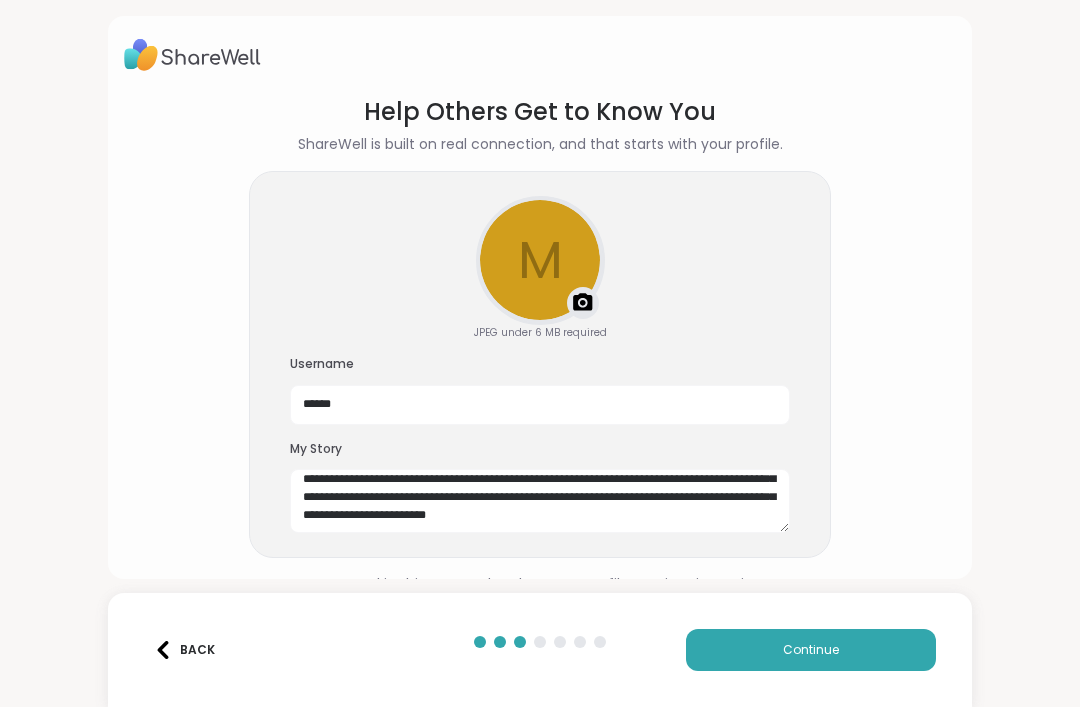 click on "Continue" at bounding box center (811, 650) 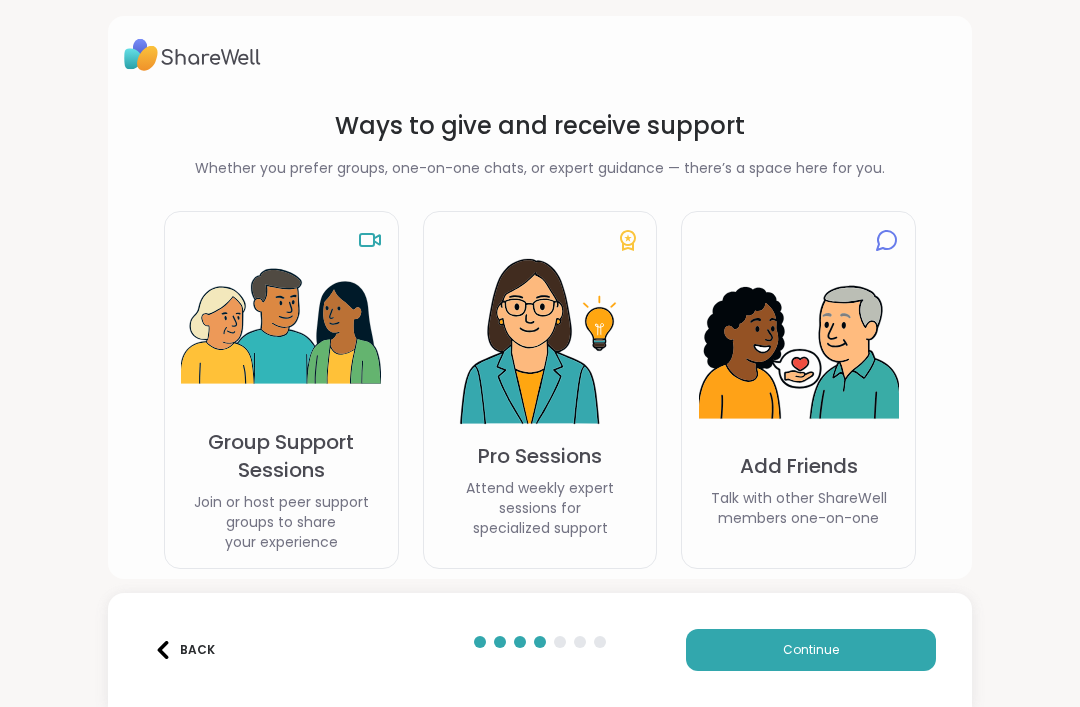 click on "Group Support Sessions" at bounding box center (281, 456) 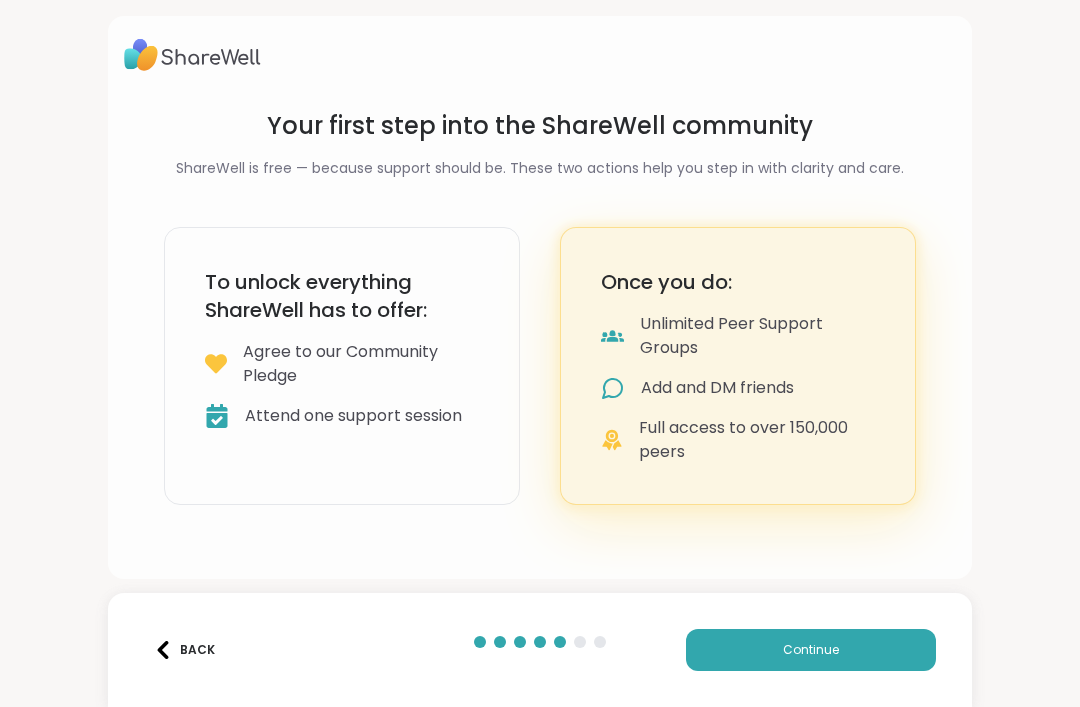 click on "Back Continue" at bounding box center [540, 650] 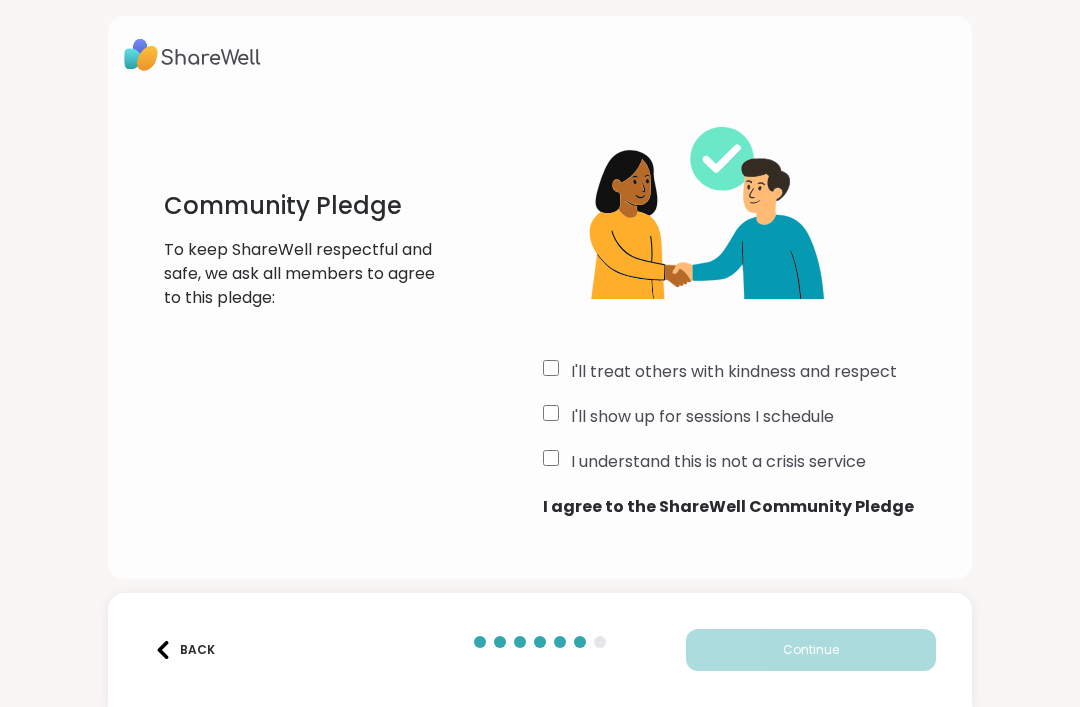 click on "I'll show up for sessions I schedule" at bounding box center [702, 417] 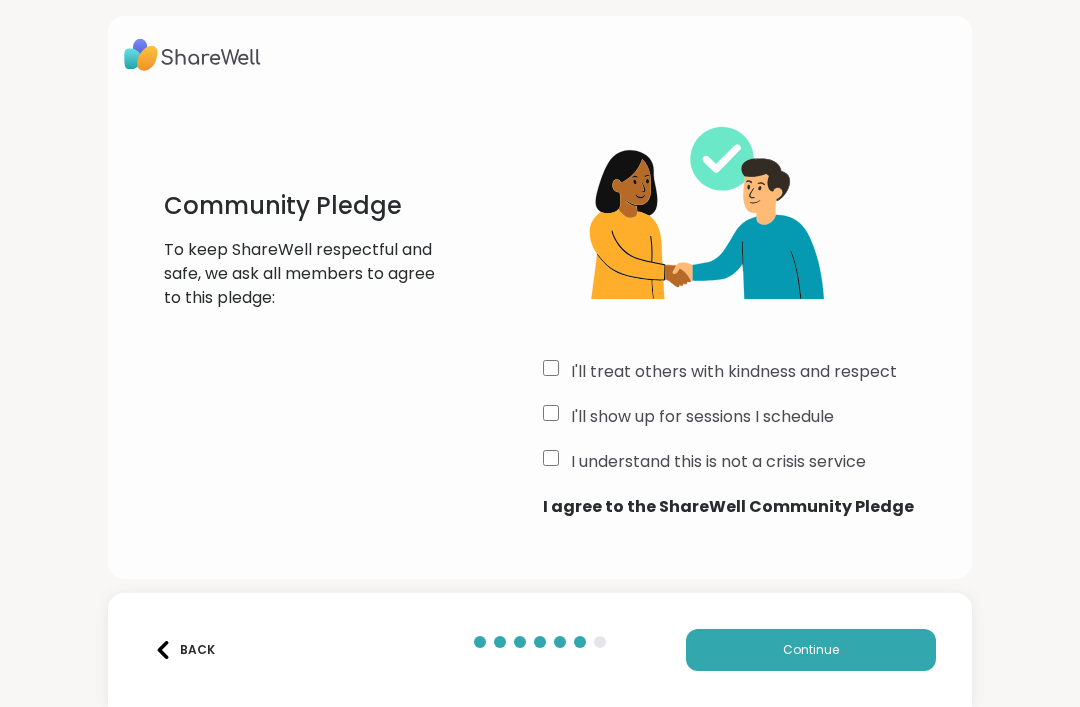 click on "Continue" at bounding box center (811, 650) 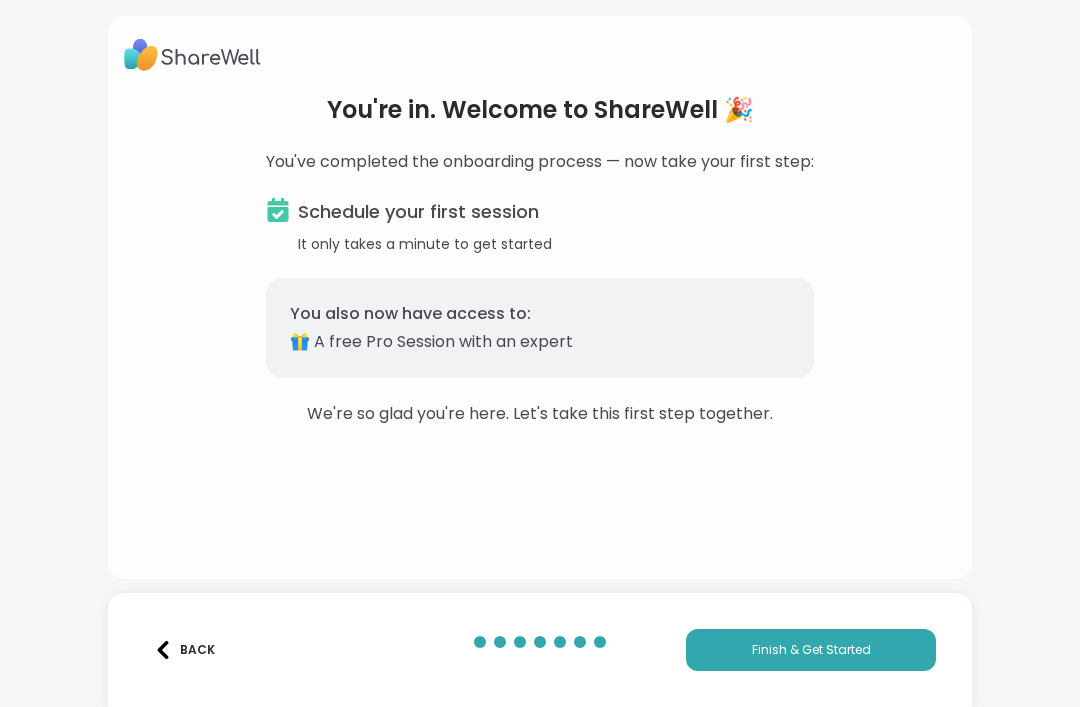 click on "Finish & Get Started" at bounding box center (811, 650) 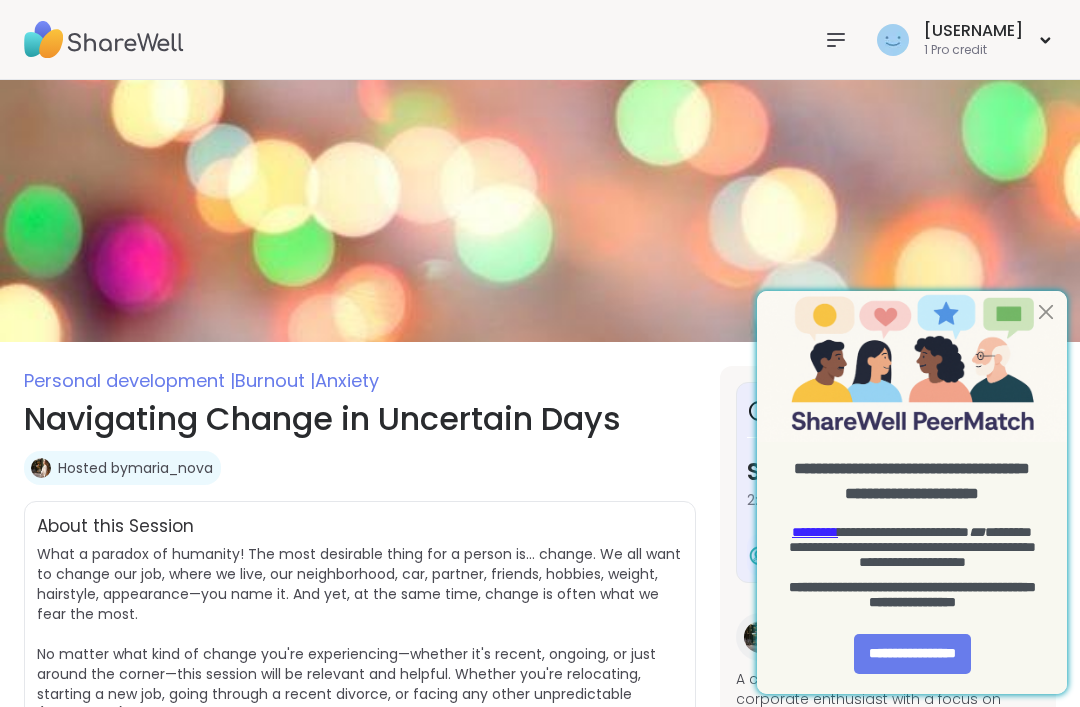 scroll, scrollTop: 0, scrollLeft: 0, axis: both 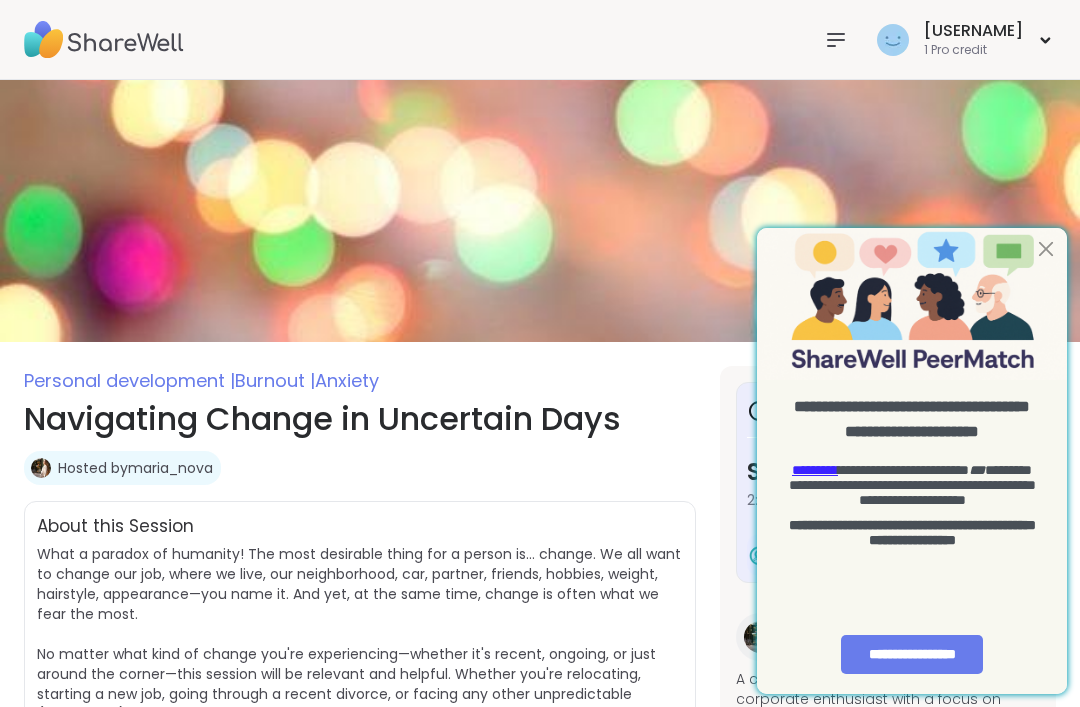 click at bounding box center (1046, 249) 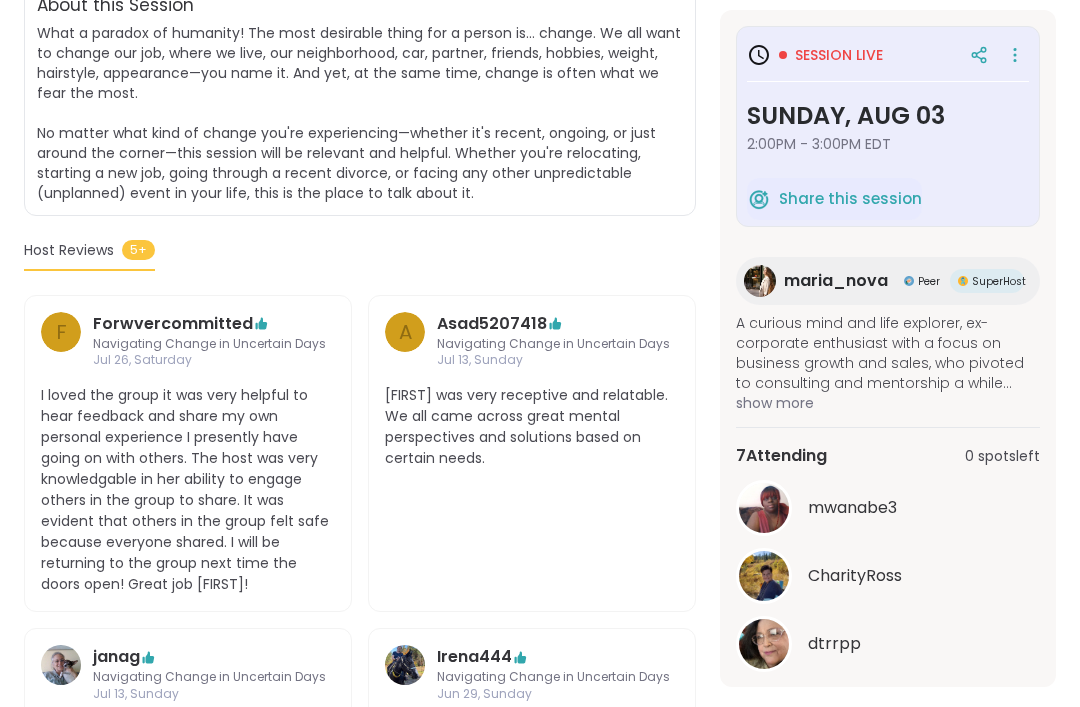 scroll, scrollTop: 522, scrollLeft: 0, axis: vertical 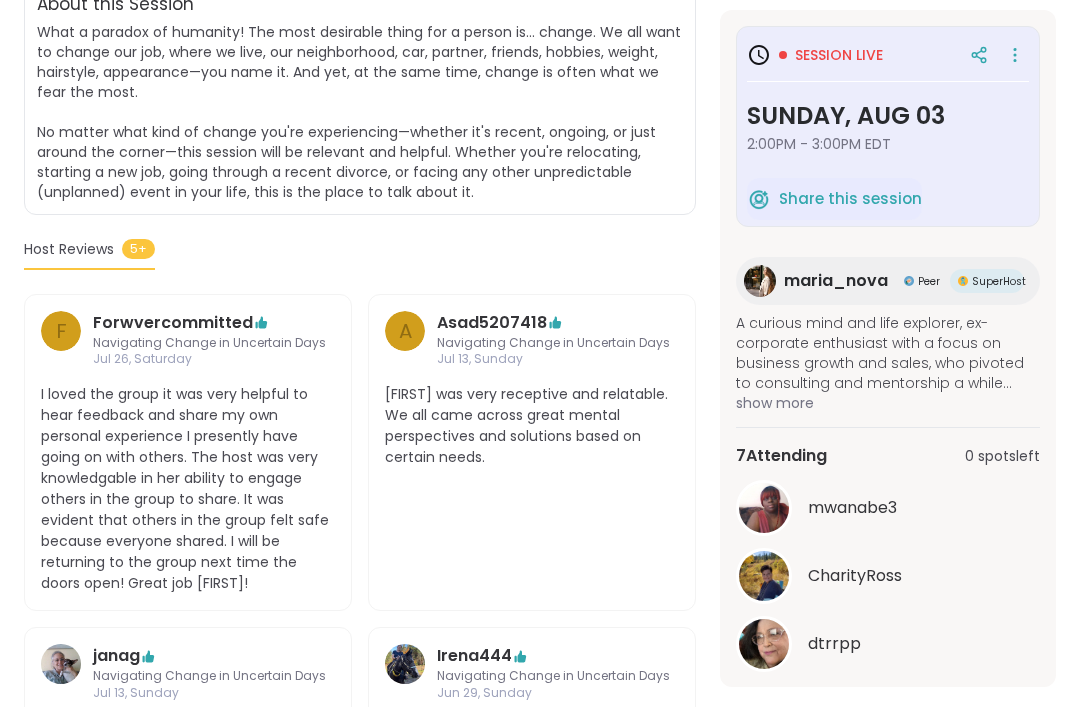click on "See All" at bounding box center [888, 694] 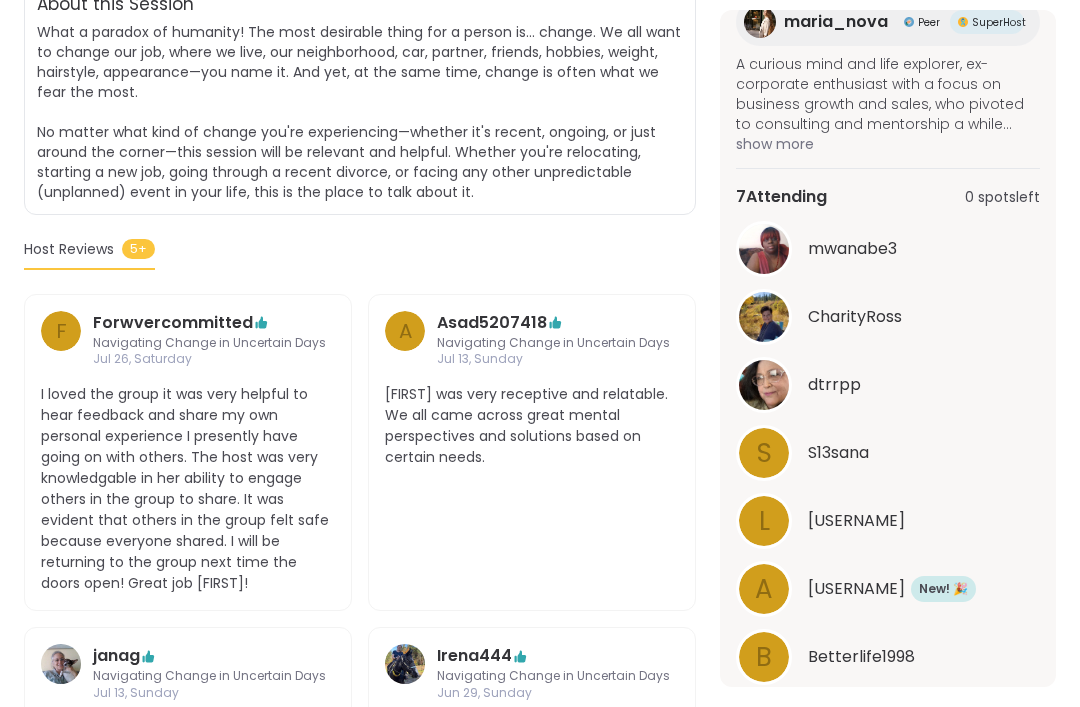 scroll, scrollTop: 258, scrollLeft: 0, axis: vertical 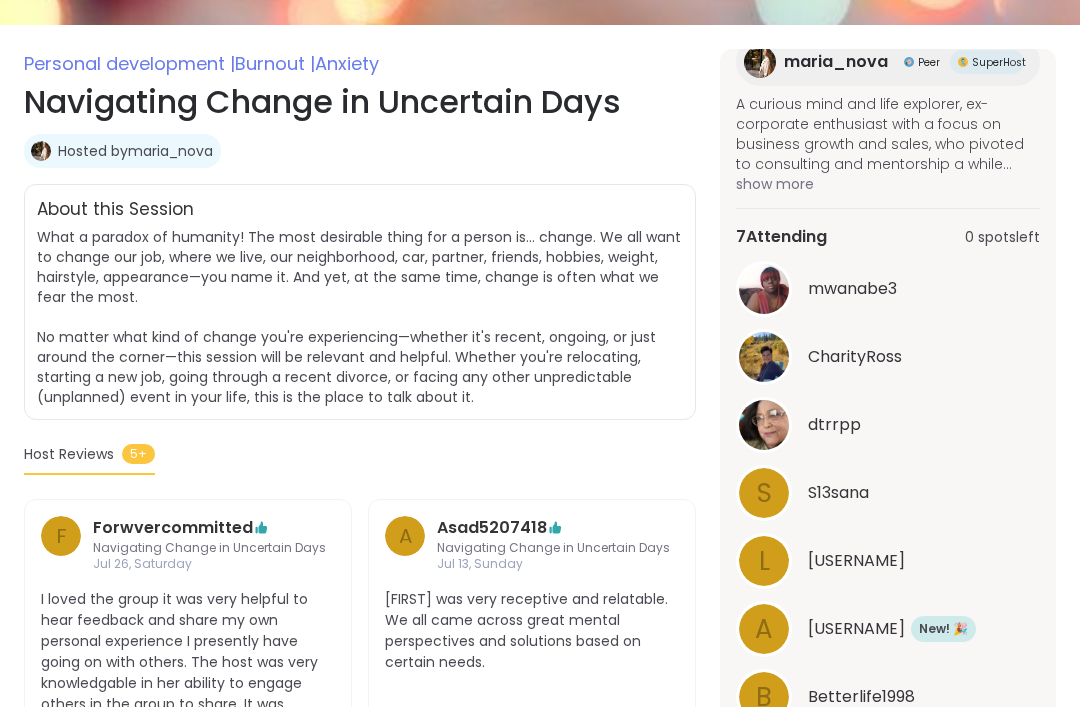 click on "[FIRST] was very receptive and relatable. We all came across great mental perspectives and solutions based on certain needs." at bounding box center (532, 631) 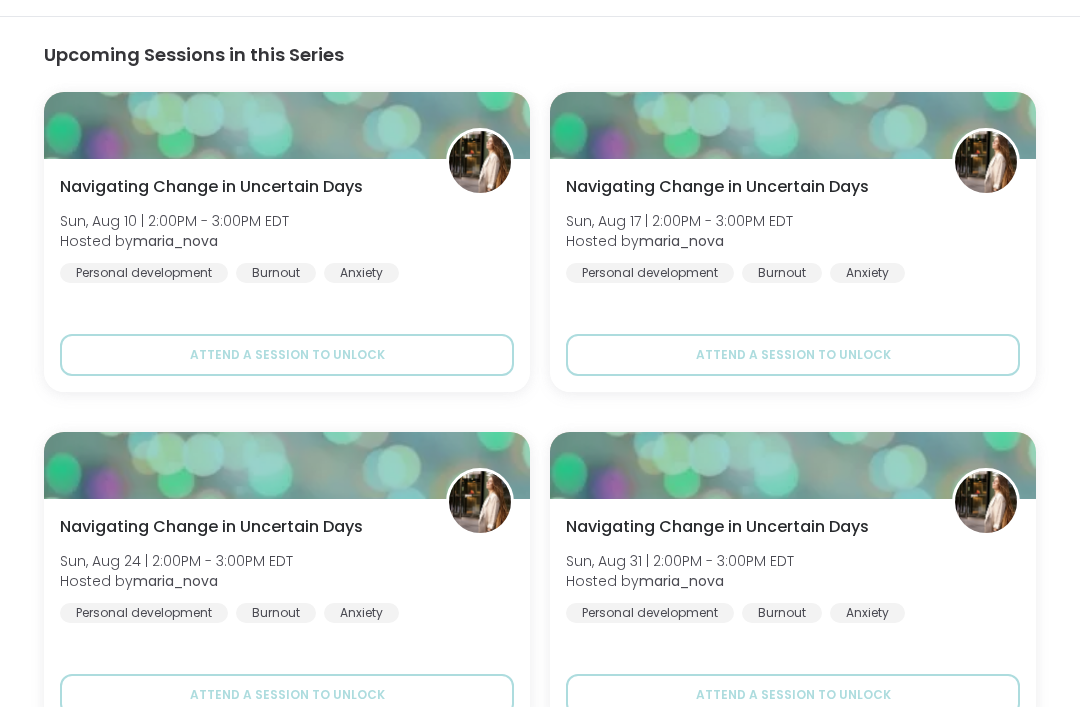 scroll, scrollTop: 1726, scrollLeft: 0, axis: vertical 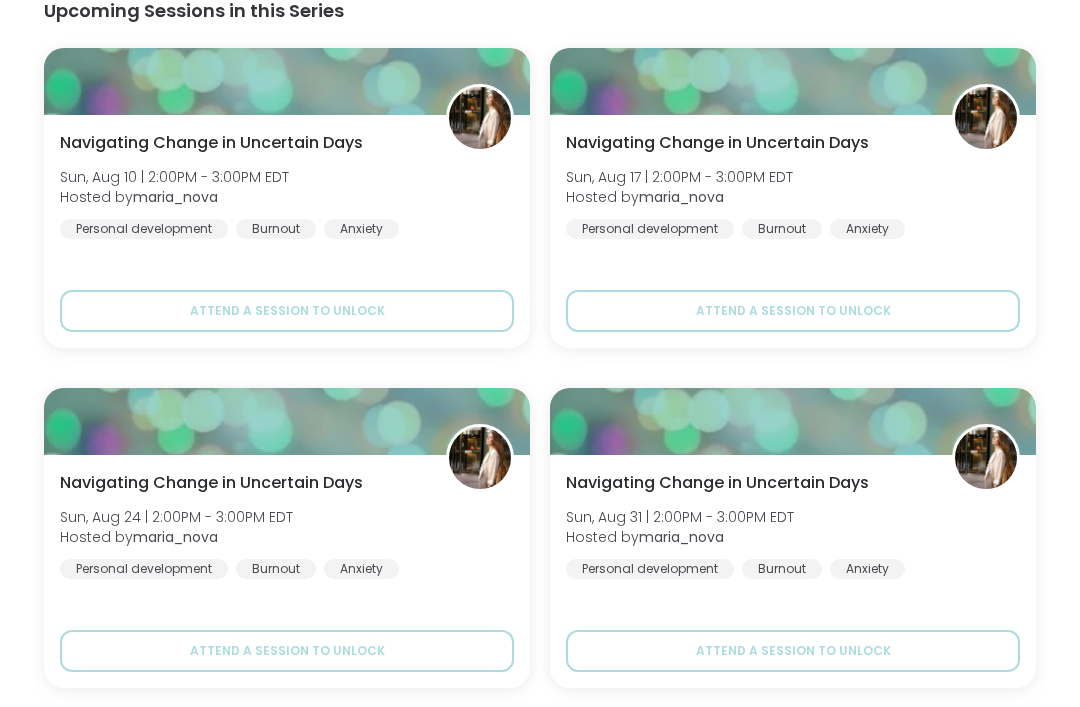click on "Upcoming Sessions in this Series Navigating Change in Uncertain Days Sun, Aug 10 | 2:00PM - 3:00PM EDT Hosted by [USERNAME] Personal development Burnout Anxiety Attend a session to unlock Navigating Change in Uncertain Days Sun, Aug 17 | 2:00PM - 3:00PM EDT Hosted by [USERNAME] Personal development Burnout Anxiety Attend a session to unlock Navigating Change in Uncertain Days Sun, Aug 24 | 2:00PM - 3:00PM EDT Hosted by [USERNAME] Personal development Burnout Anxiety Attend a session to unlock Navigating Change in Uncertain Days Sun, Aug 31 | 2:00PM - 3:00PM EDT Hosted by [USERNAME] Personal development Burnout Anxiety Attend a session to unlock" at bounding box center [540, 374] 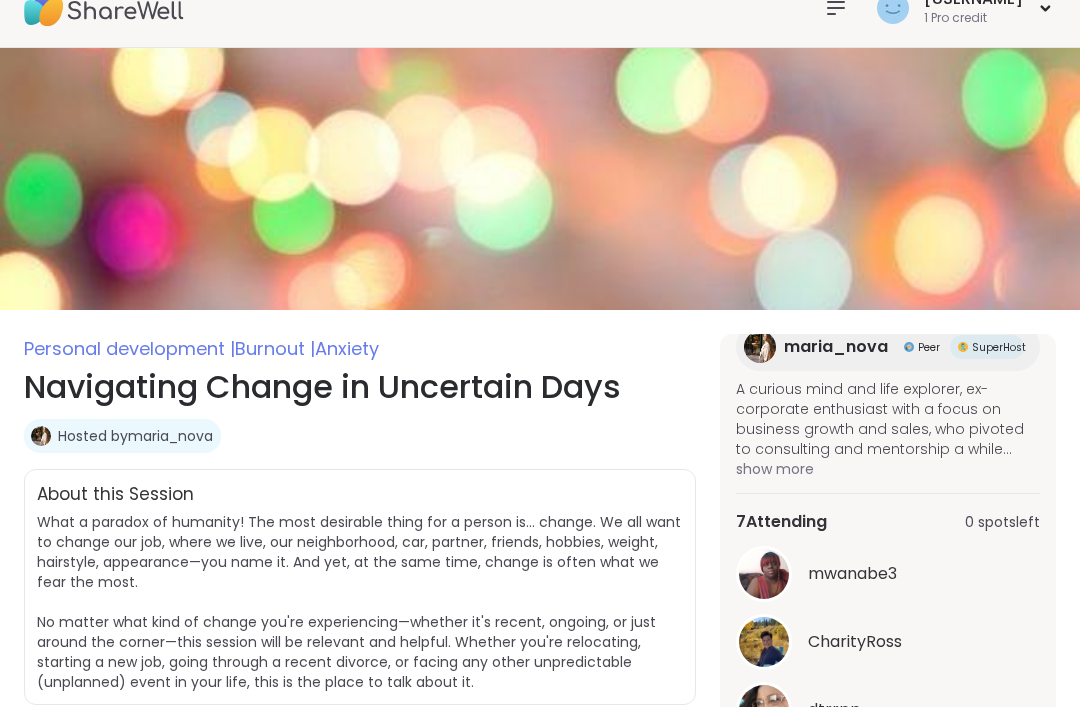 scroll, scrollTop: 0, scrollLeft: 0, axis: both 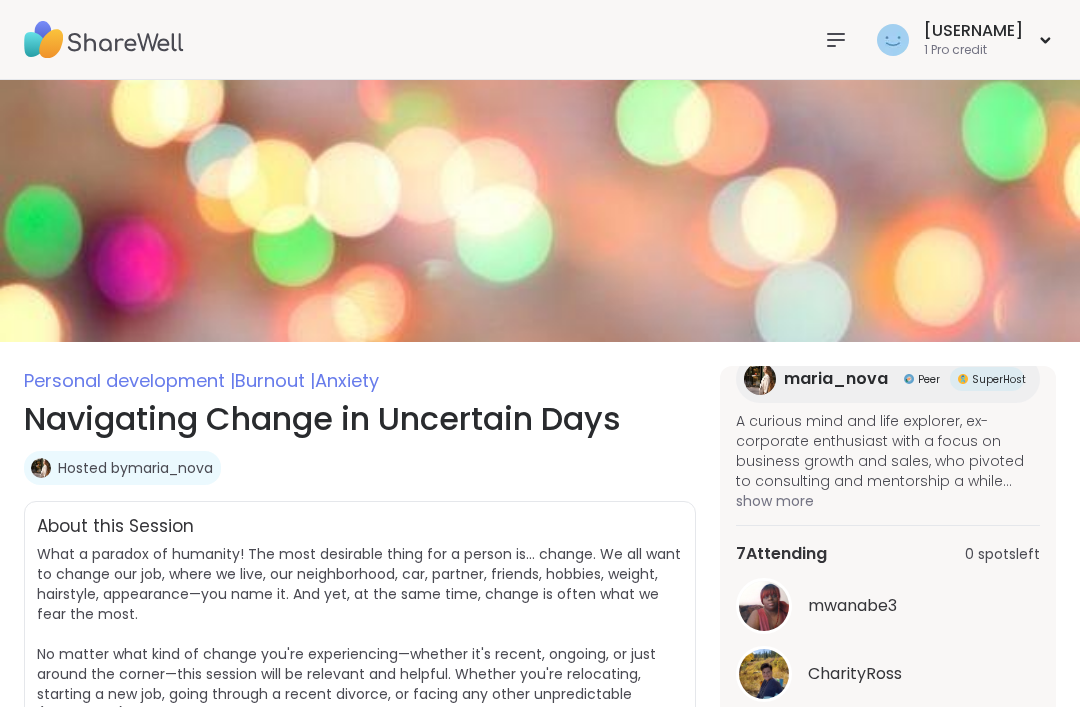 click on "What a paradox of humanity! The most desirable thing for a person is... change. We all want to change our job, where we live, our neighborhood, car, partner, friends, hobbies, weight, hairstyle, appearance—you name it. And yet, at the same time, change is often what we fear the most.
No matter what kind of change you're experiencing—whether it's recent, ongoing, or just around the corner—this session will be relevant and helpful. Whether you're relocating, starting a new job, going through a recent divorce, or facing any other unpredictable (unplanned) event in your life, this is the place to talk about it." at bounding box center (360, 634) 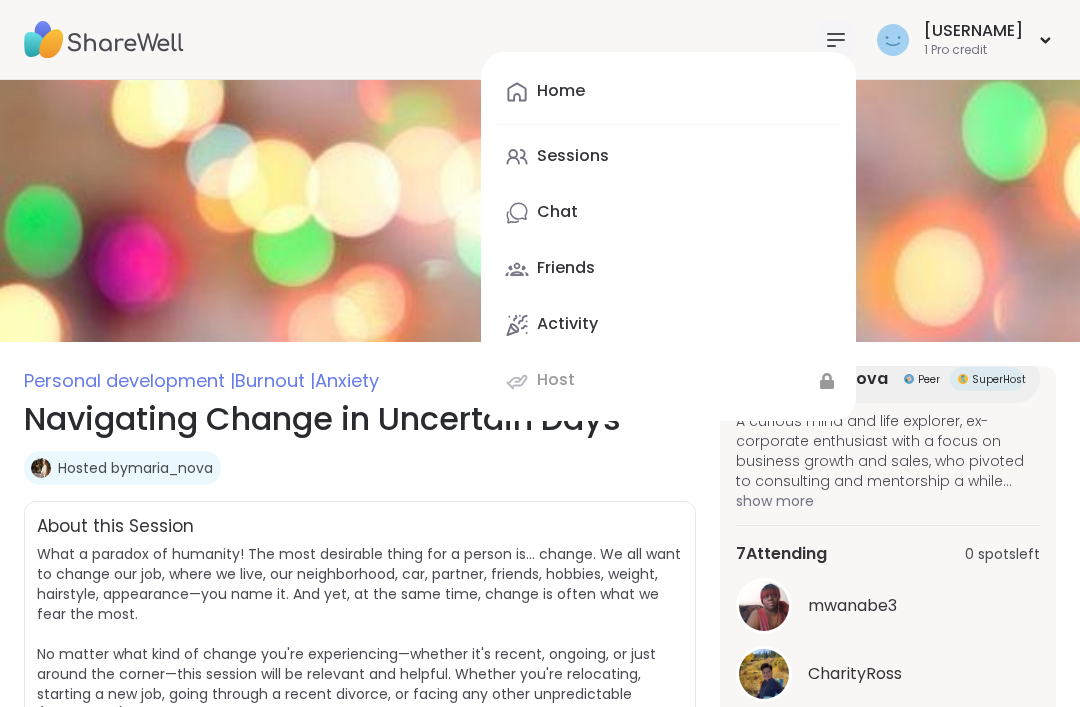 click on "Sessions" at bounding box center (668, 157) 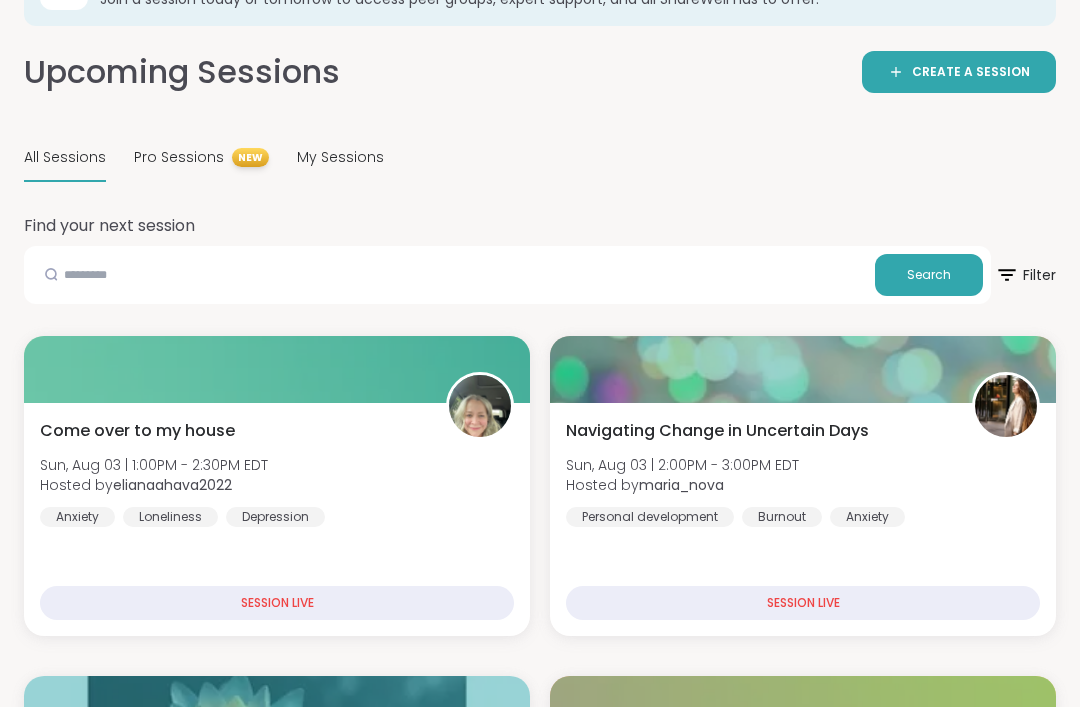 scroll, scrollTop: 160, scrollLeft: 0, axis: vertical 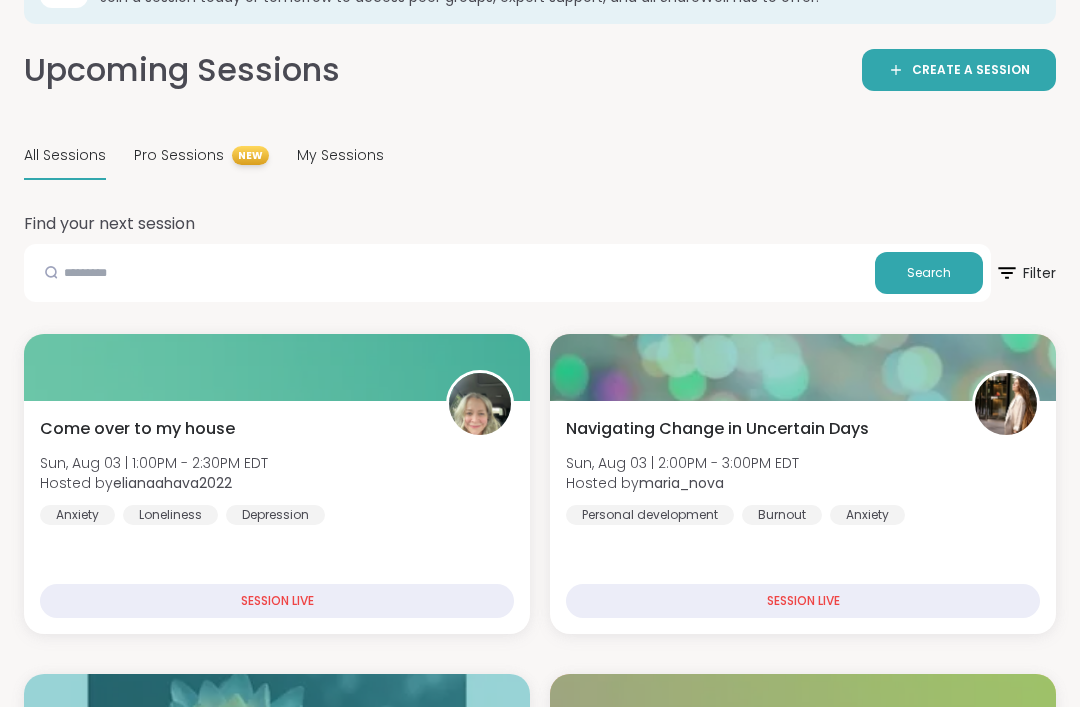 click on "Come over to my house Sun, Aug 03 | 1:00PM - 2:30PM EDT Hosted by [USERNAME] Anxiety Loneliness Depression SESSION LIVE" at bounding box center [277, 517] 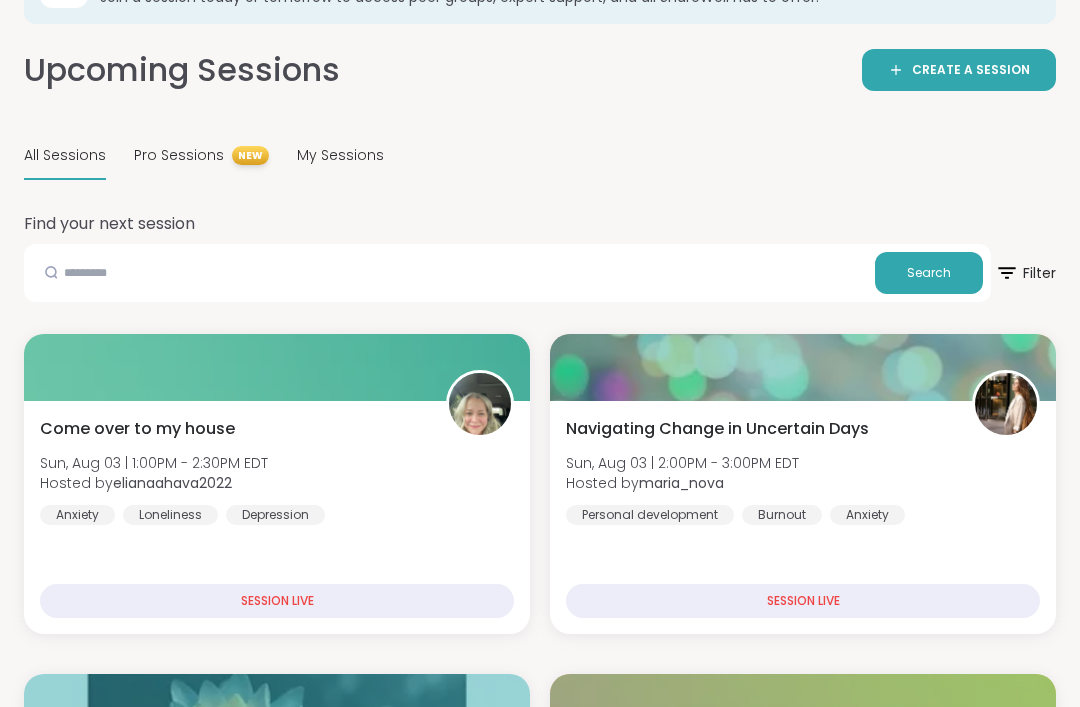 click on "Come over to my house Sun, Aug 03 | 1:00PM - 2:30PM EDT Hosted by [USERNAME] Anxiety Loneliness Depression SESSION LIVE" at bounding box center (277, 517) 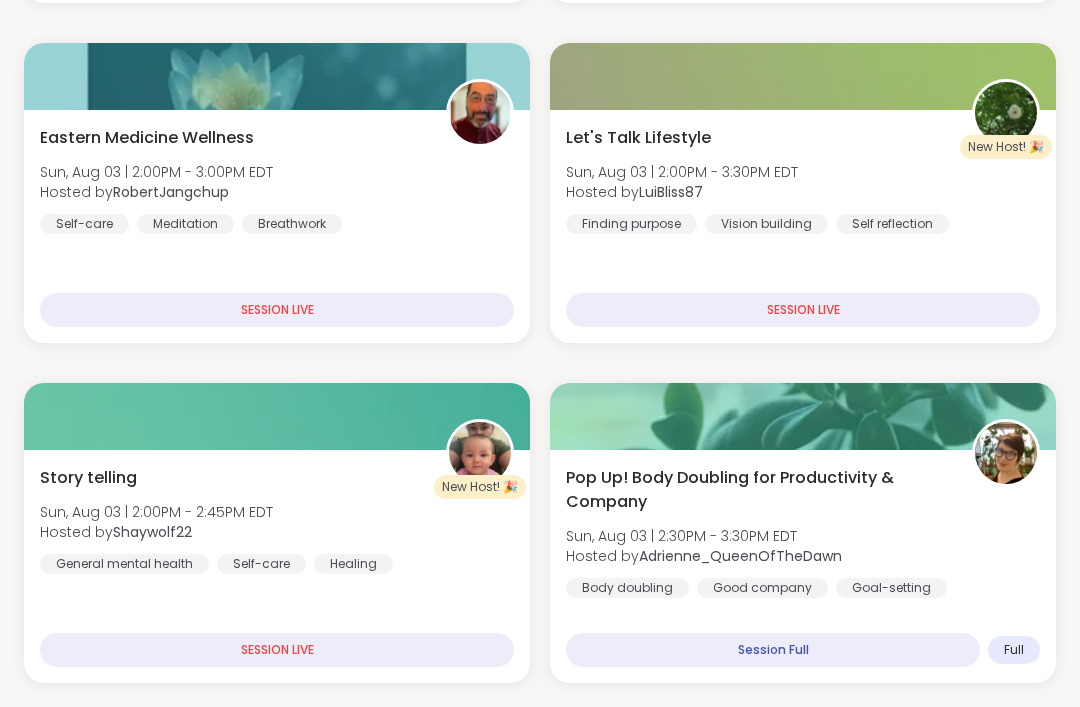 scroll, scrollTop: 791, scrollLeft: 0, axis: vertical 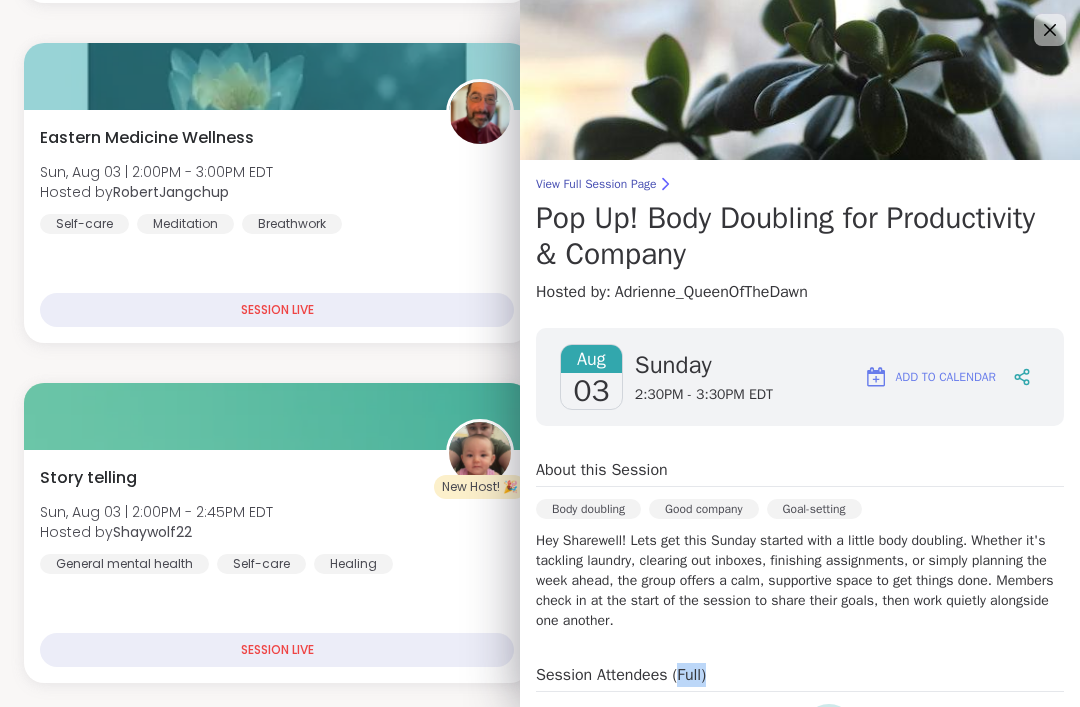 click on "Hey Sharewell! Lets get this Sunday started with a little body doubling. Whether it's tackling laundry, clearing out inboxes, finishing assignments, or simply planning the week ahead, the group offers a calm, supportive space to get things done. Members check in at the start of the session to share their goals, then work quietly alongside one another." at bounding box center (800, 581) 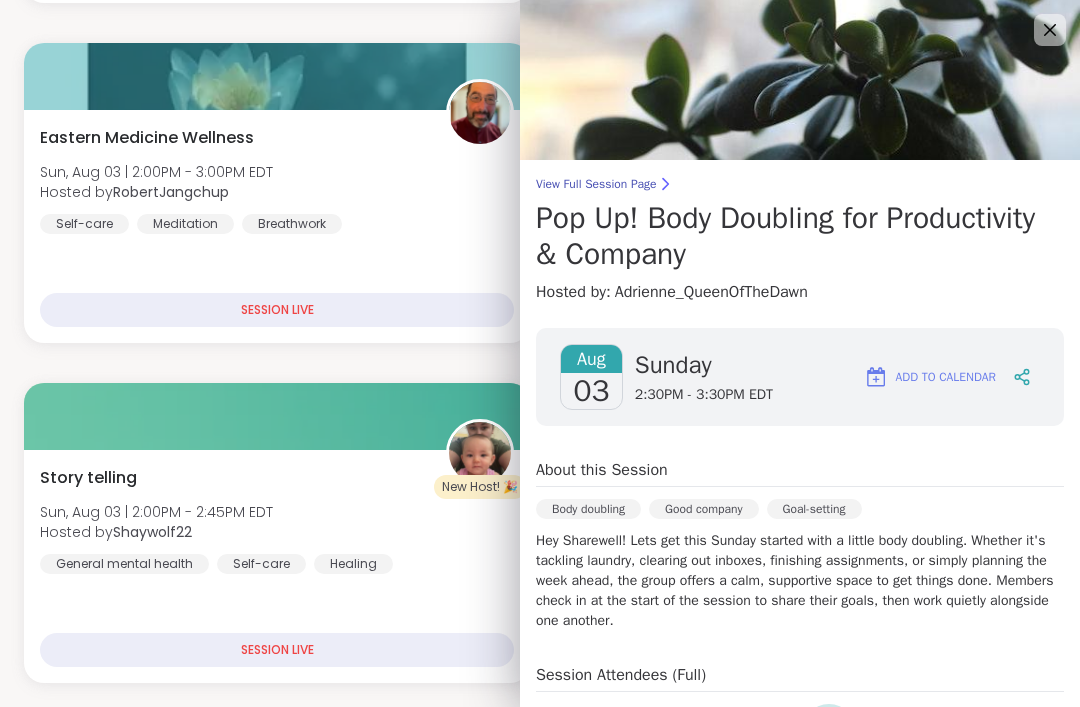 click on "Hey Sharewell! Lets get this Sunday started with a little body doubling. Whether it's tackling laundry, clearing out inboxes, finishing assignments, or simply planning the week ahead, the group offers a calm, supportive space to get things done. Members check in at the start of the session to share their goals, then work quietly alongside one another." at bounding box center (800, 581) 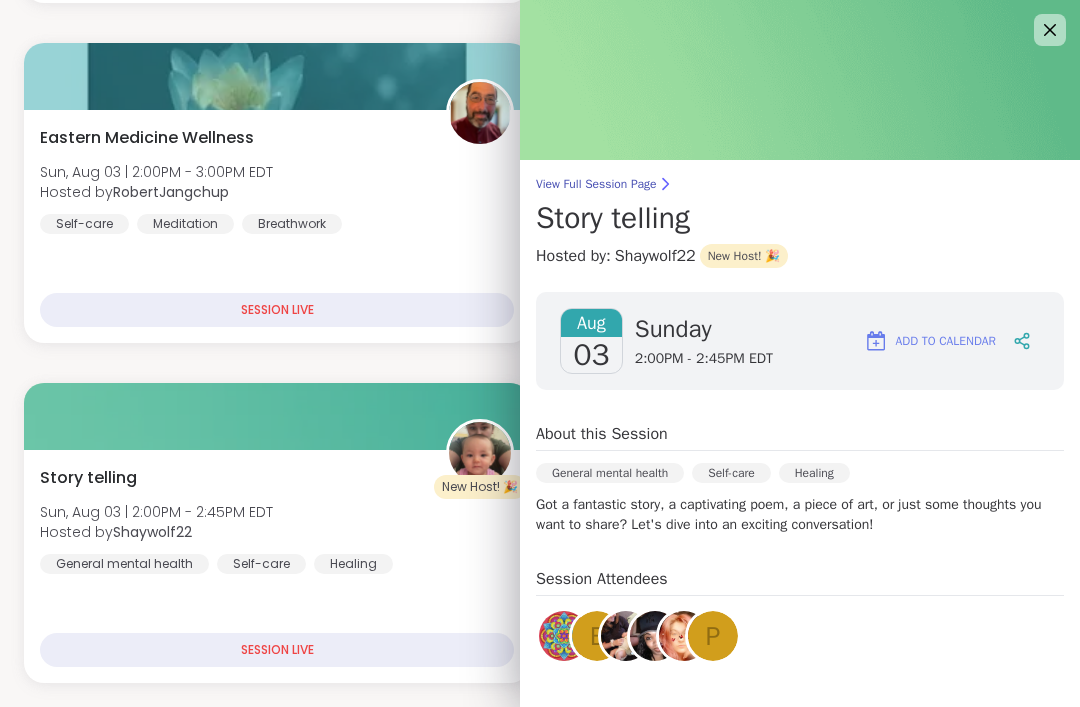 click 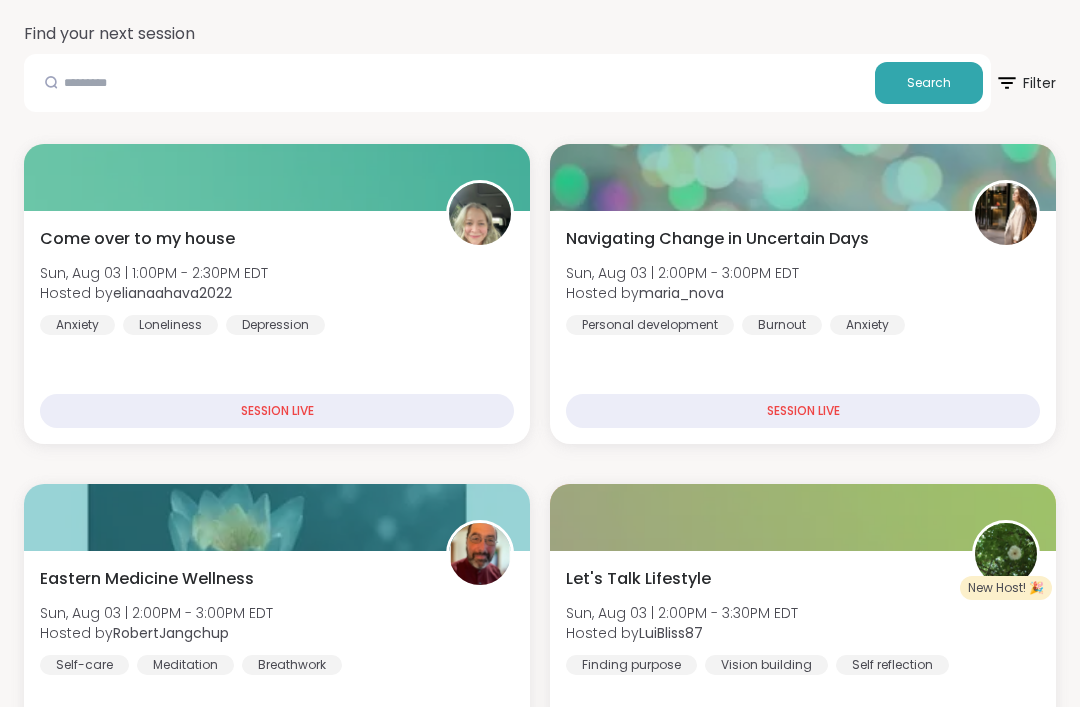 scroll, scrollTop: 259, scrollLeft: 0, axis: vertical 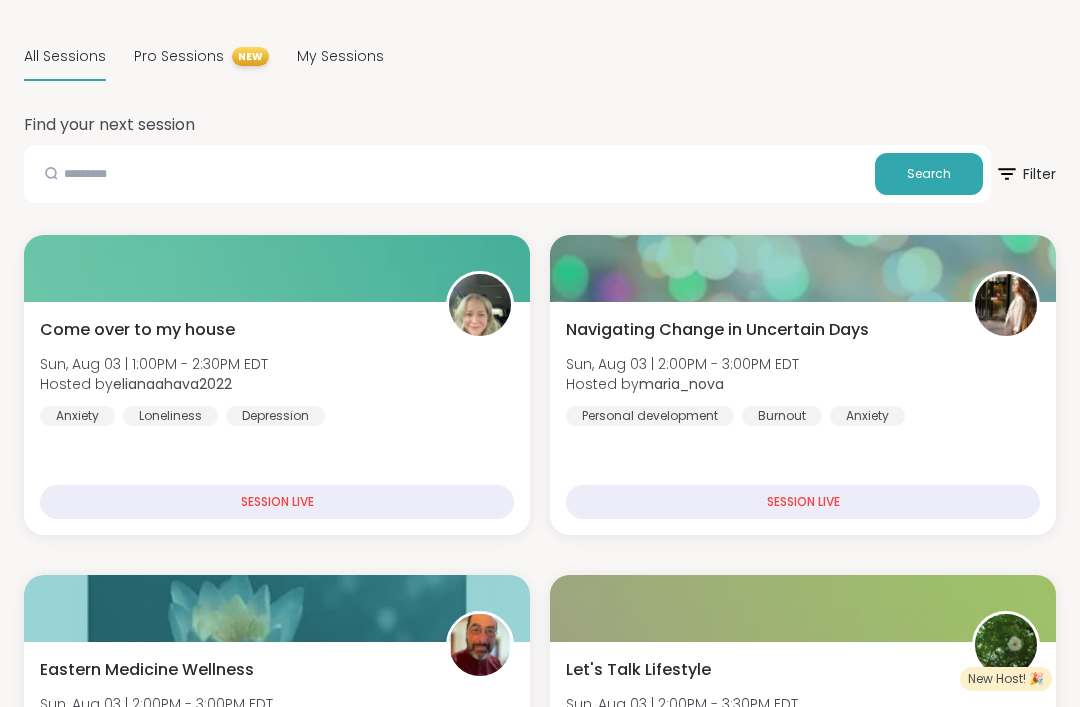 click on "SESSION LIVE" at bounding box center (277, 502) 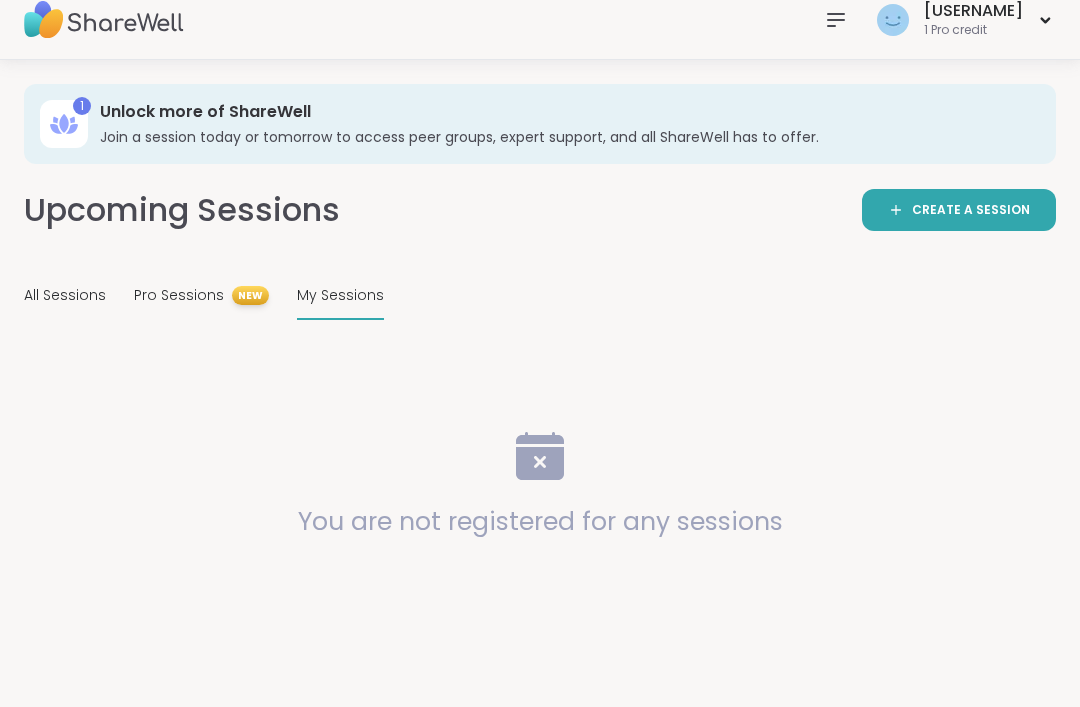 scroll, scrollTop: 20, scrollLeft: 0, axis: vertical 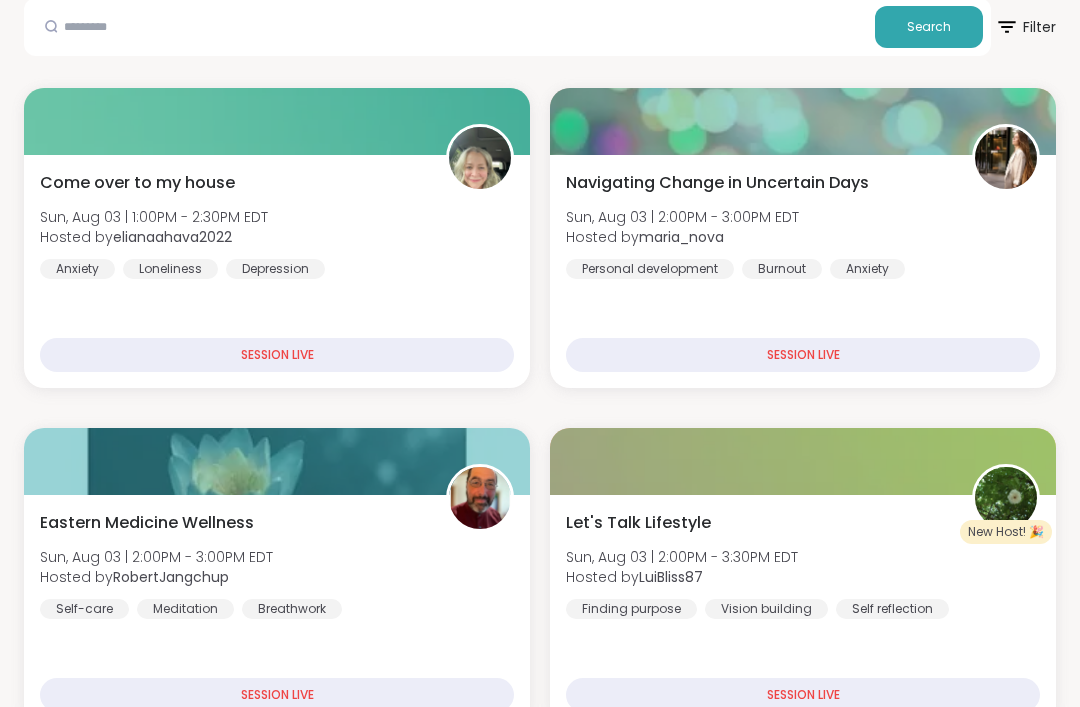 click on "Let's Talk Lifestyle Sun, Aug 03 | 2:00PM - 3:30PM EDT Hosted by [USERNAME] Finding purpose Vision building Self reflection" at bounding box center [803, 565] 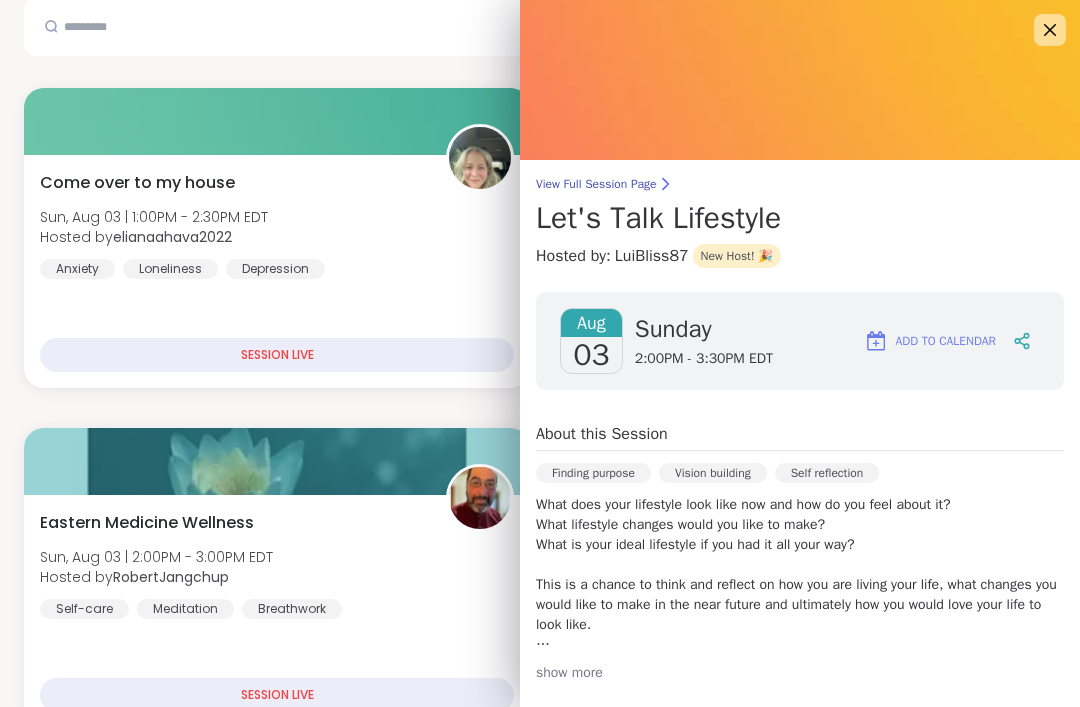 click at bounding box center [277, 461] 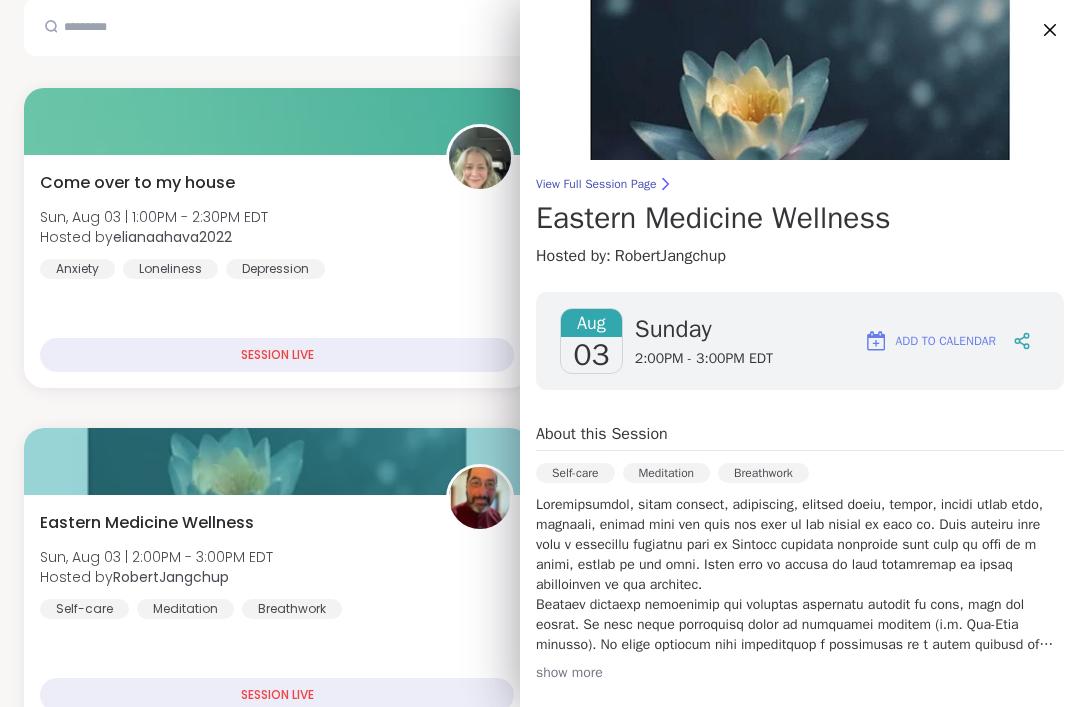 scroll, scrollTop: 406, scrollLeft: 0, axis: vertical 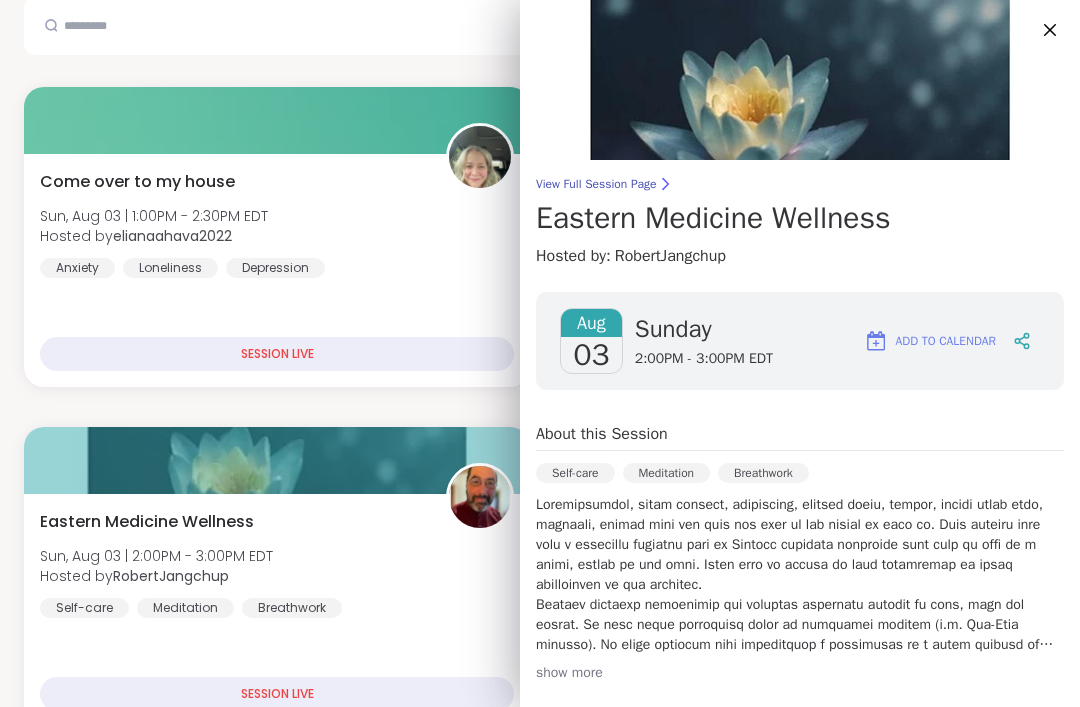 click 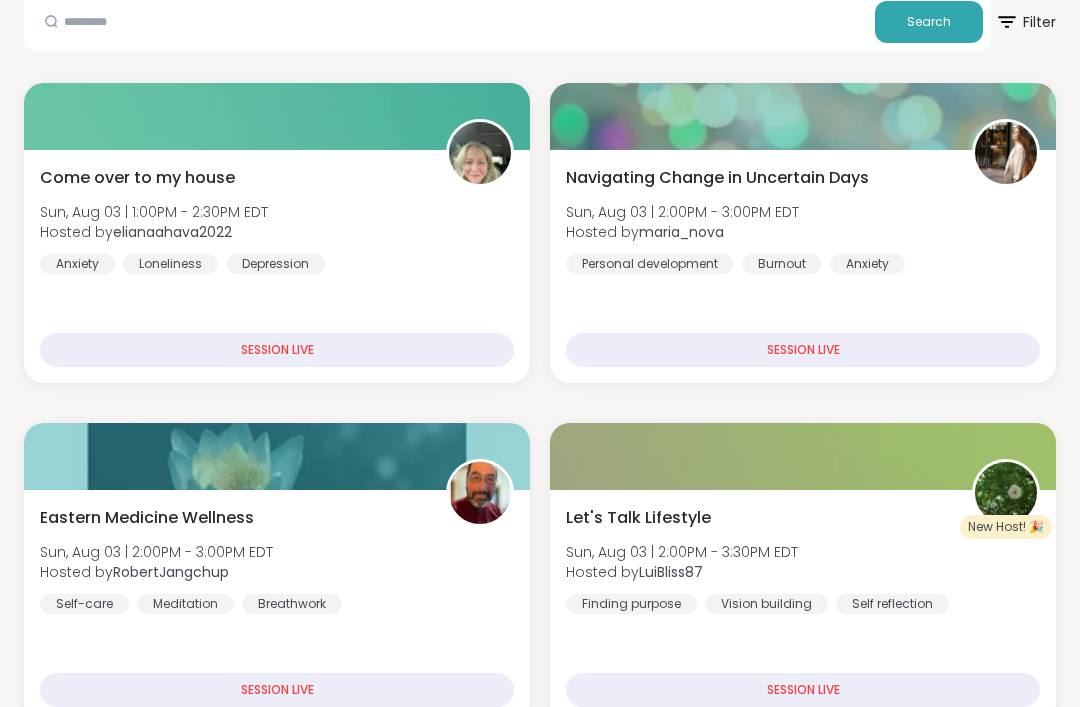 scroll, scrollTop: 404, scrollLeft: 0, axis: vertical 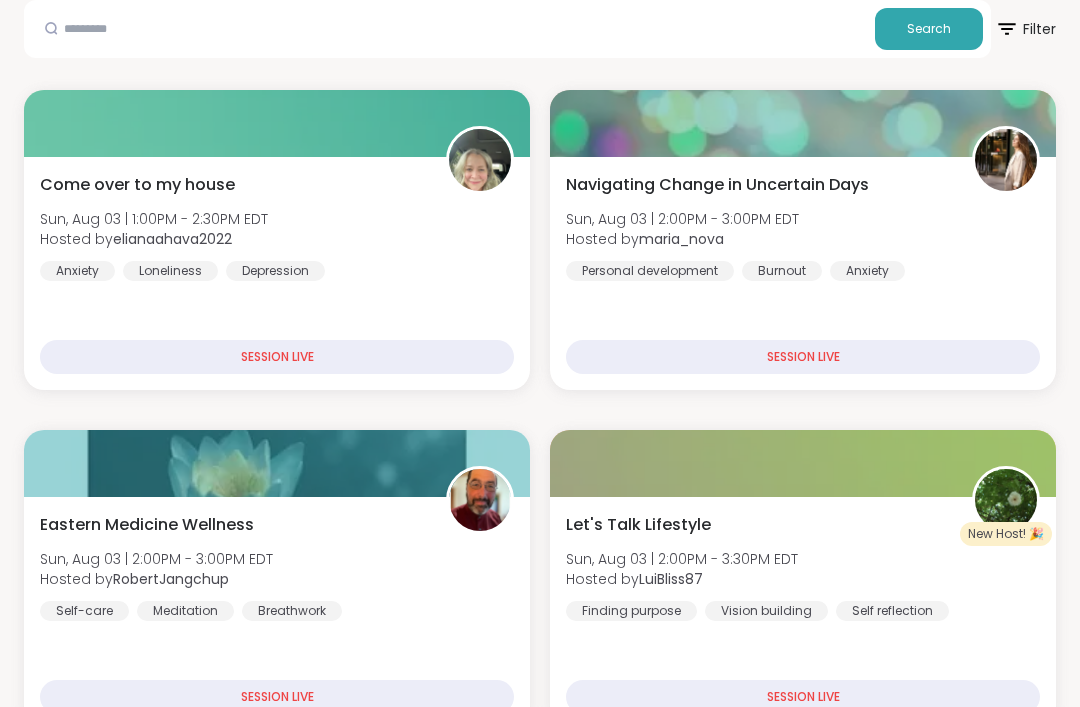 click on "Let's Talk Lifestyle Sun, Aug 03 | 2:00PM - 3:30PM EDT Hosted by [USERNAME] Finding purpose Vision building Self reflection" at bounding box center [803, 567] 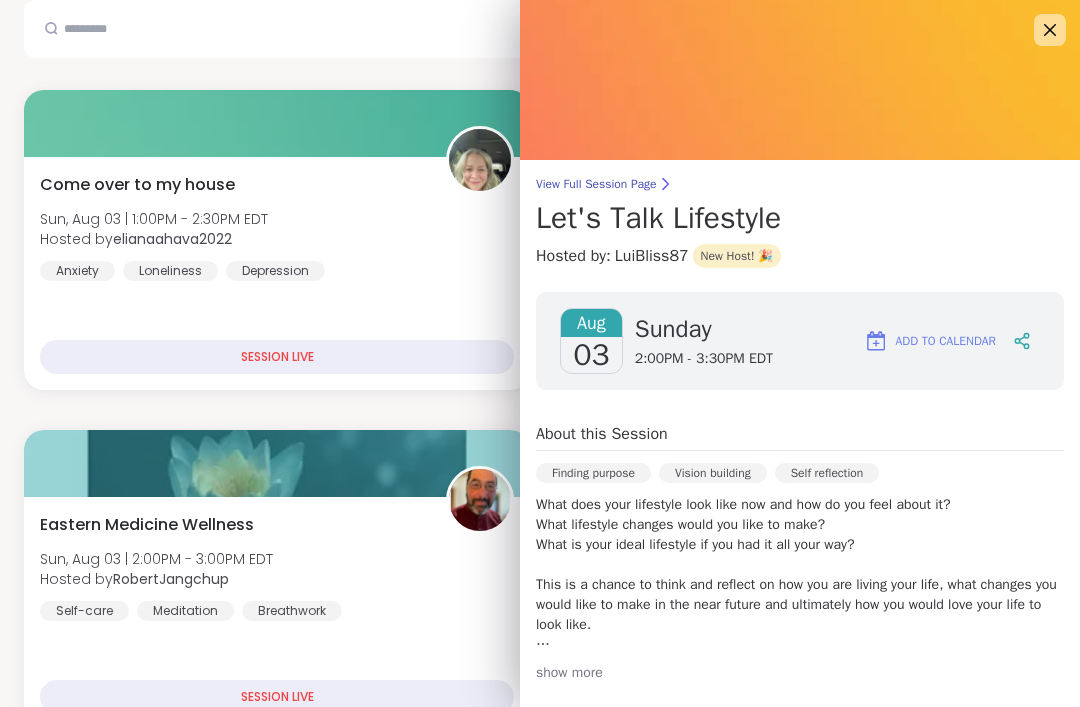 click on "Eastern Medicine Wellness Sun, Aug 03 | 2:00PM - 3:00PM EDT Hosted by [USERNAME] Self-care Meditation Breathwork" at bounding box center [277, 567] 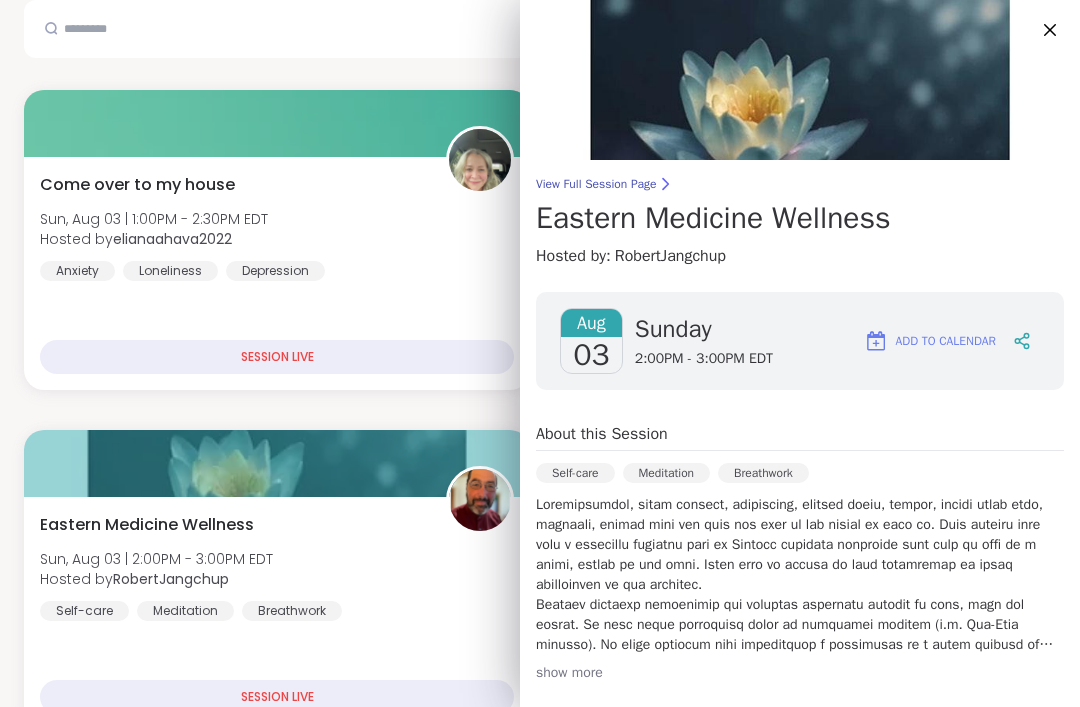 click 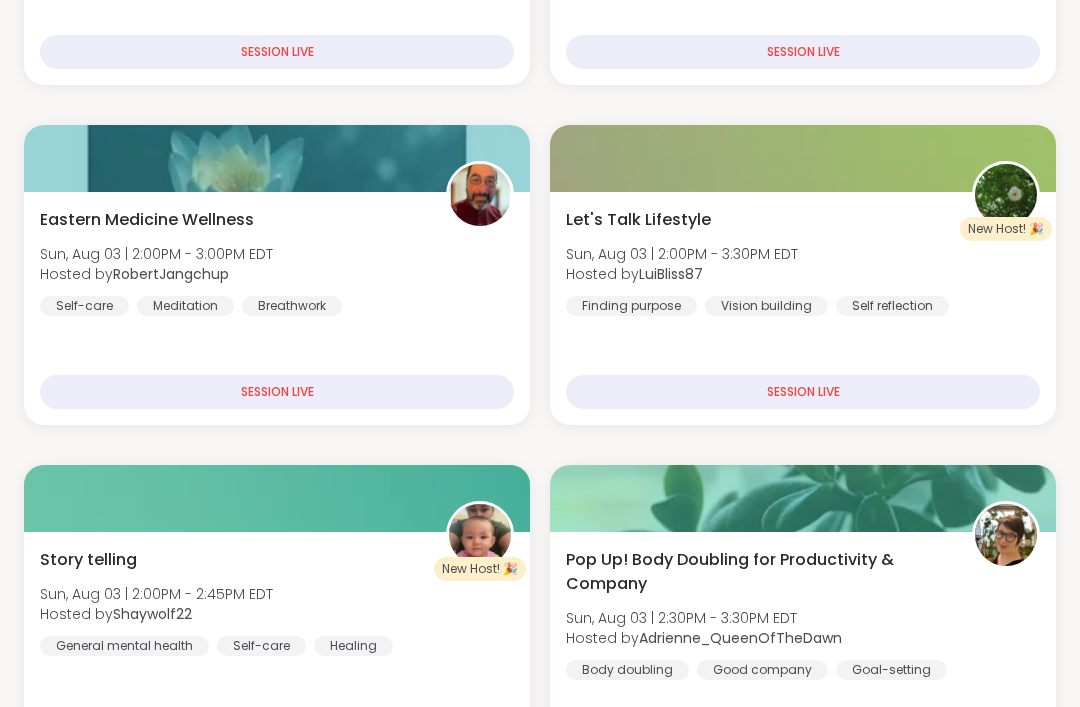scroll, scrollTop: 711, scrollLeft: 0, axis: vertical 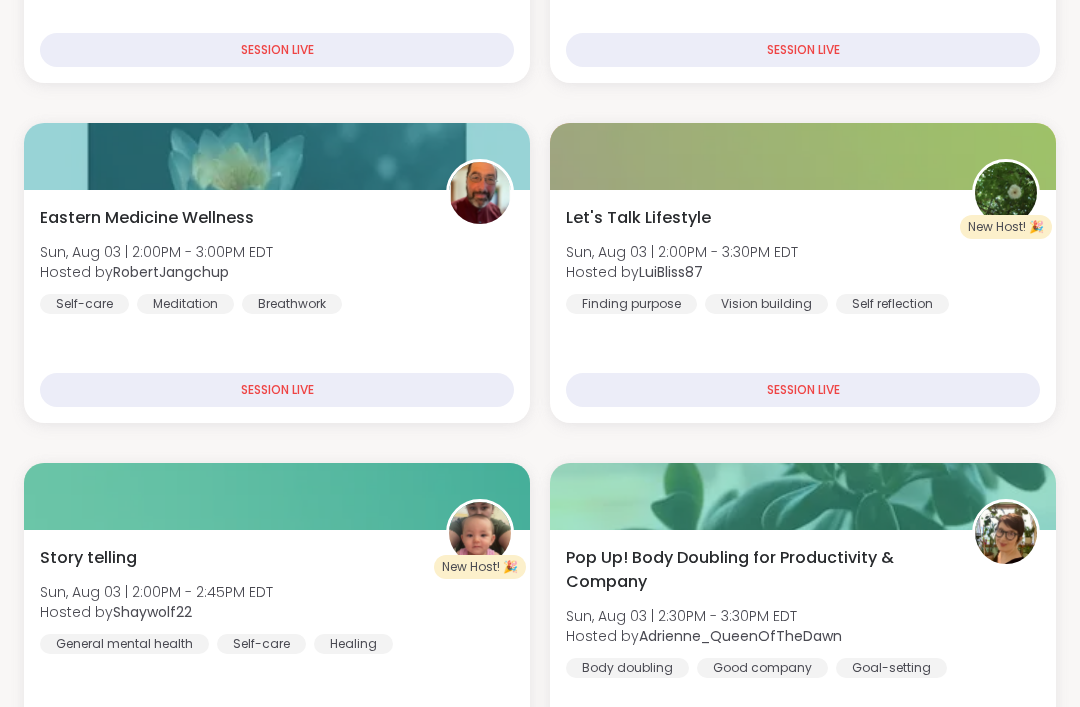 click on "Pop Up! Body Doubling for Productivity & Company Sun, Aug 03 | 2:30PM - 3:30PM EDT Hosted by [USERNAME] Body doubling Good company Goal-setting Session Full Full" at bounding box center [803, 646] 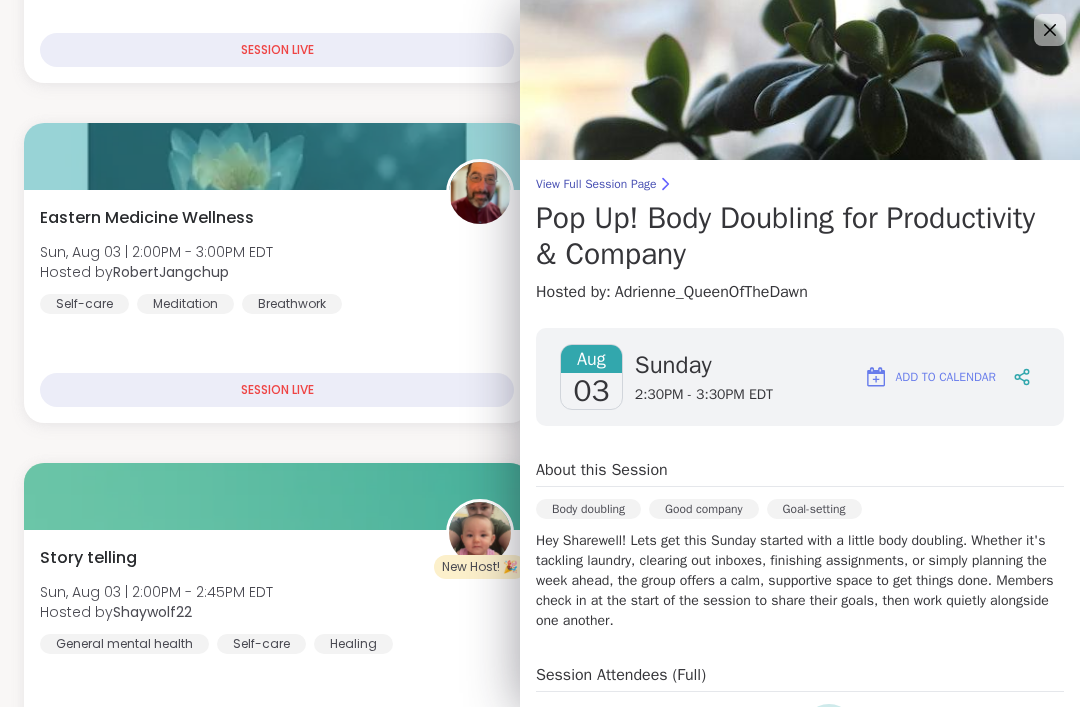 click on "Story telling Sun, Aug 03 | 2:00PM - 2:45PM EDT Hosted by [USERNAME] General mental health Self-care Healing" at bounding box center [277, 600] 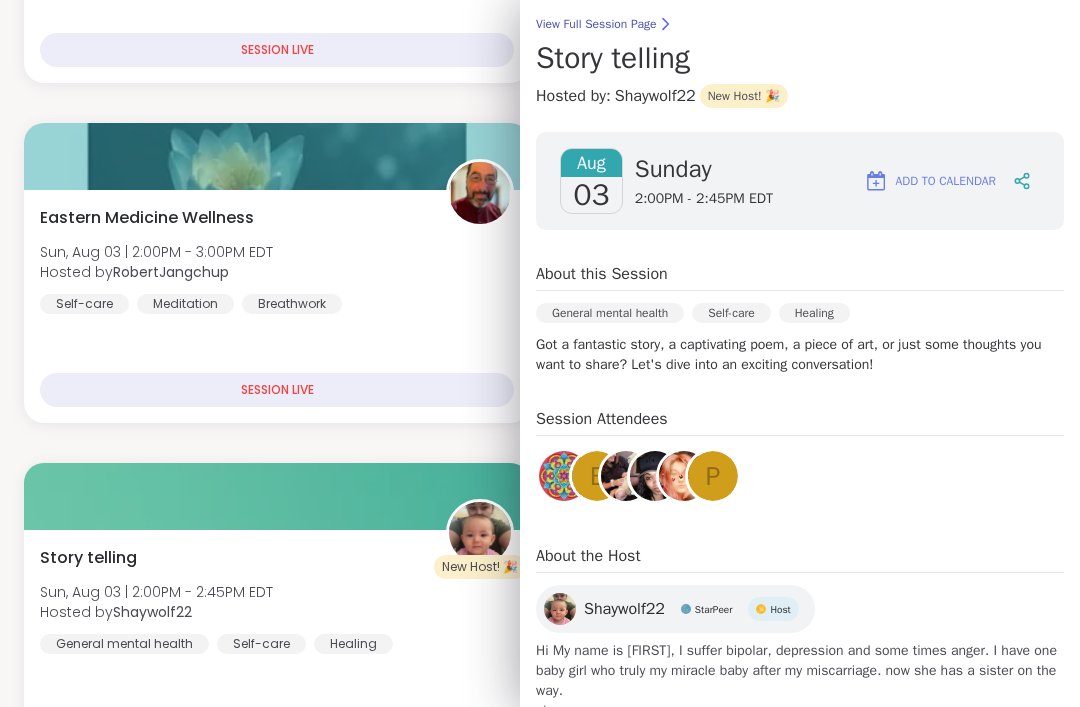 scroll, scrollTop: 158, scrollLeft: 0, axis: vertical 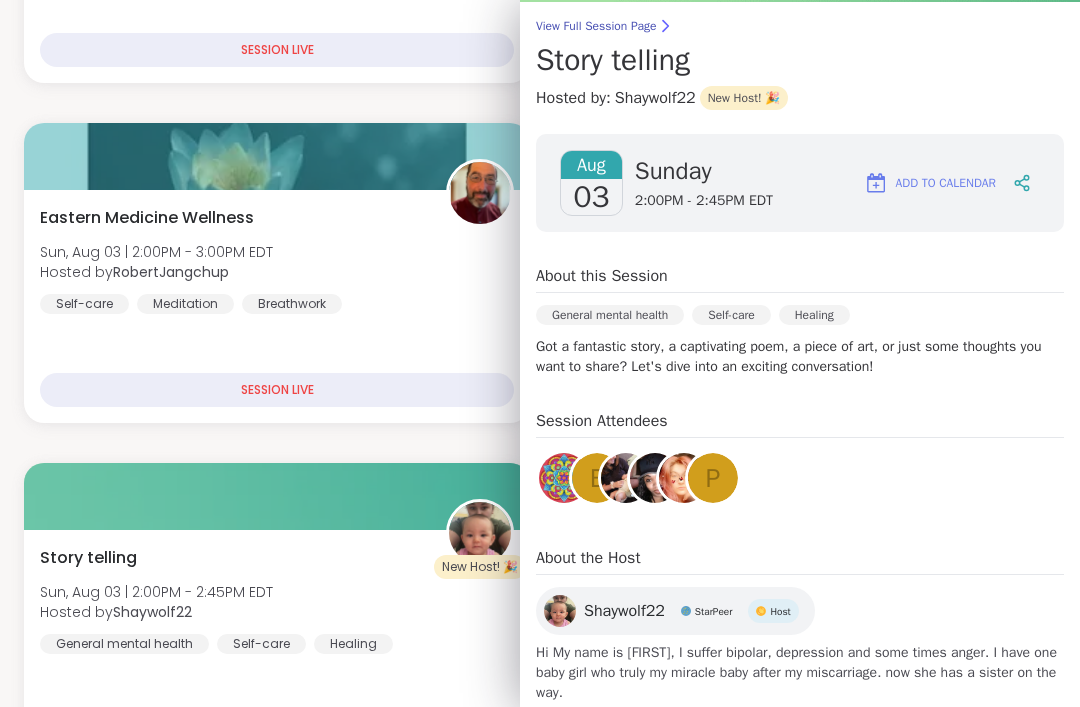 click on "Come over to my house Sun, Aug 03 | 1:00PM - 2:30PM EDT Hosted by [USERNAME] Anxiety Loneliness Depression SESSION LIVE Navigating Change in Uncertain Days Sun, Aug 03 | 2:00PM - 3:00PM EDT Hosted by [USERNAME] Personal development Burnout Anxiety SESSION LIVE Eastern Medicine Wellness Sun, Aug 03 | 2:00PM - 3:00PM EDT Hosted by [USERNAME] Self-care Meditation Breathwork SESSION LIVE New Host! 🎉 Let's Talk Lifestyle Sun, Aug 03 | 2:00PM - 3:30PM EDT Hosted by [USERNAME] Finding purpose Vision building Self reflection SESSION LIVE New Host! 🎉 Story telling Sun, Aug 03 | 2:00PM - 2:45PM EDT Hosted by [USERNAME] General mental health Self-care Healing SESSION LIVE Pop Up! Body Doubling for Productivity & Company Sun, Aug 03 | 2:30PM - 3:30PM EDT Hosted by [USERNAME] Body doubling Good company Goal-setting Session Full Full ¡Comunidad para los que hablamos español! Sun, Aug 03 | 3:00PM - 4:00PM EDT This session is Group-hosted Personal development General mental health J" at bounding box center [540, 2823] 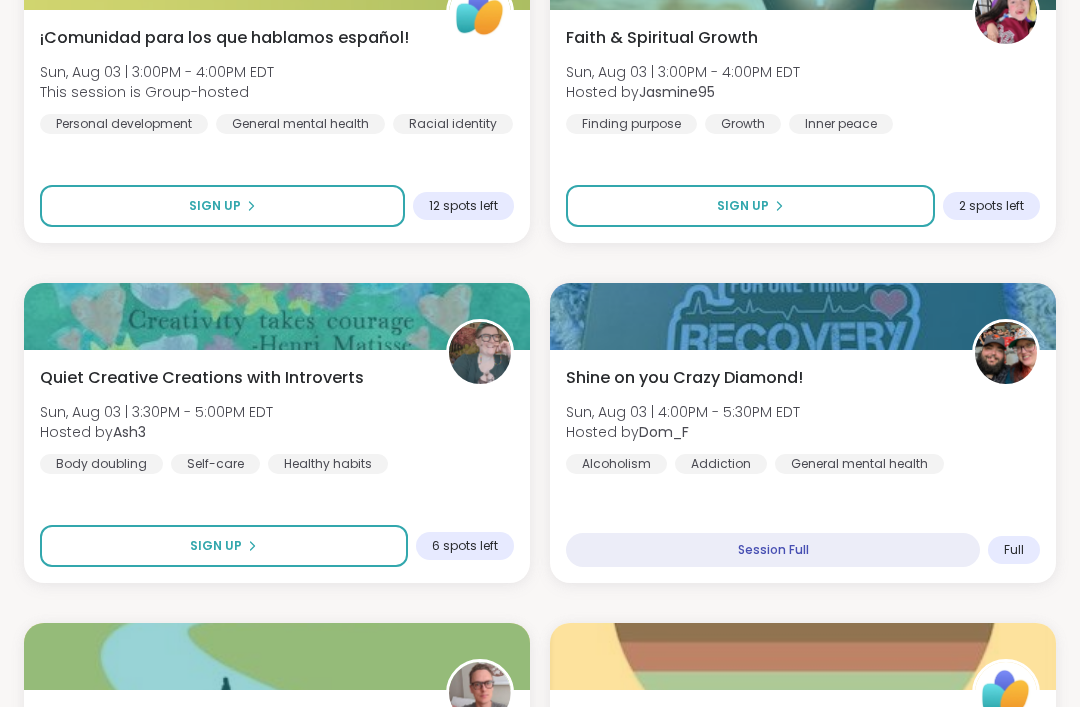 scroll, scrollTop: 1571, scrollLeft: 0, axis: vertical 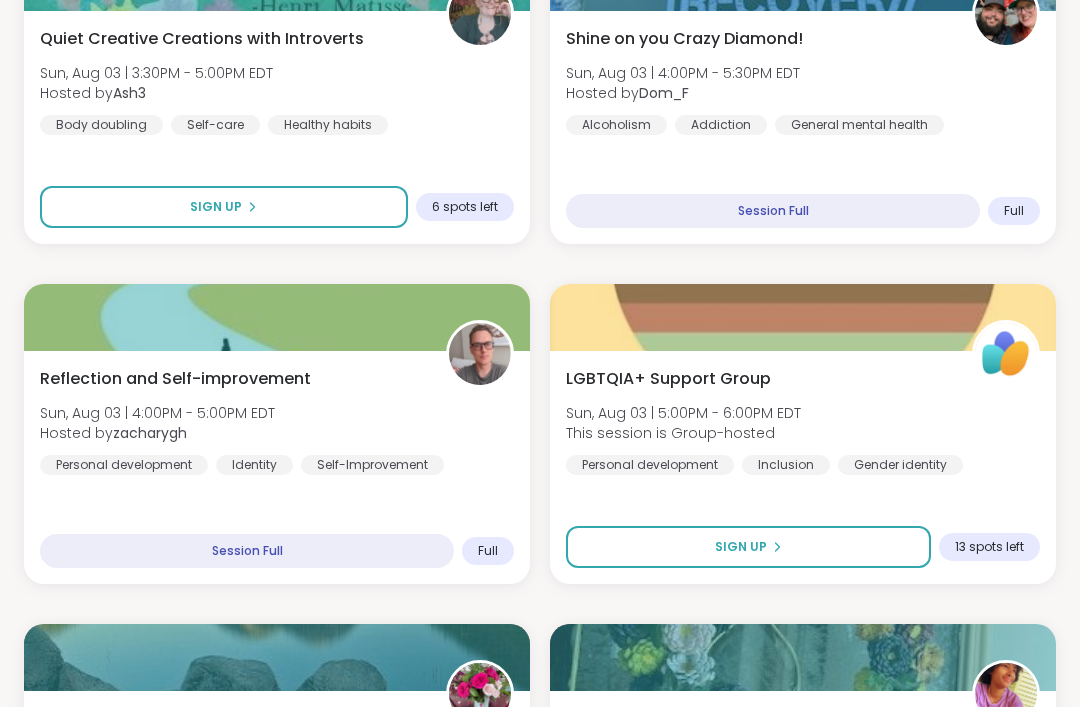 click on "Reflection and Self-improvement" at bounding box center [175, 379] 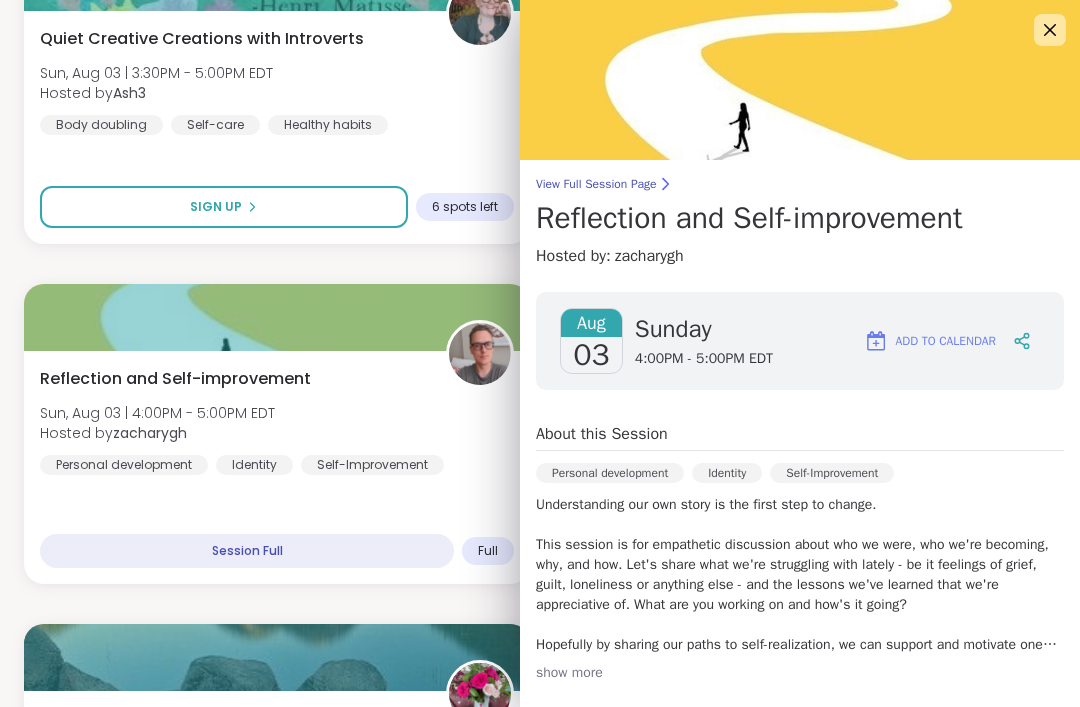 click on "Add to Calendar" at bounding box center [930, 341] 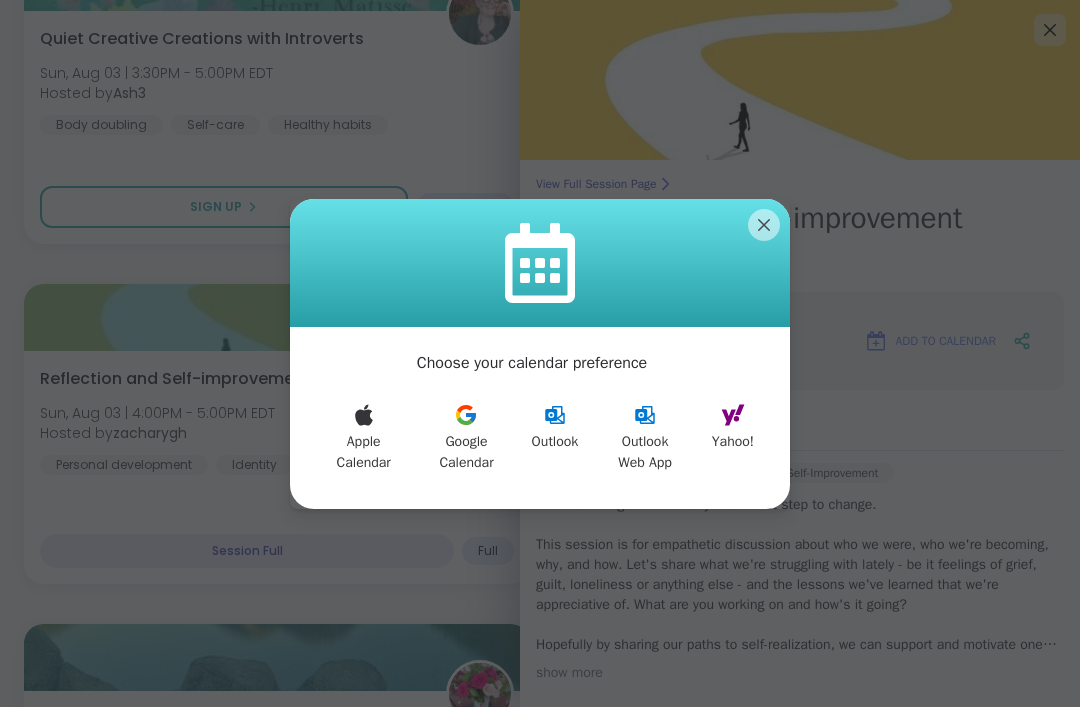 click on "Outlook" at bounding box center [555, 438] 